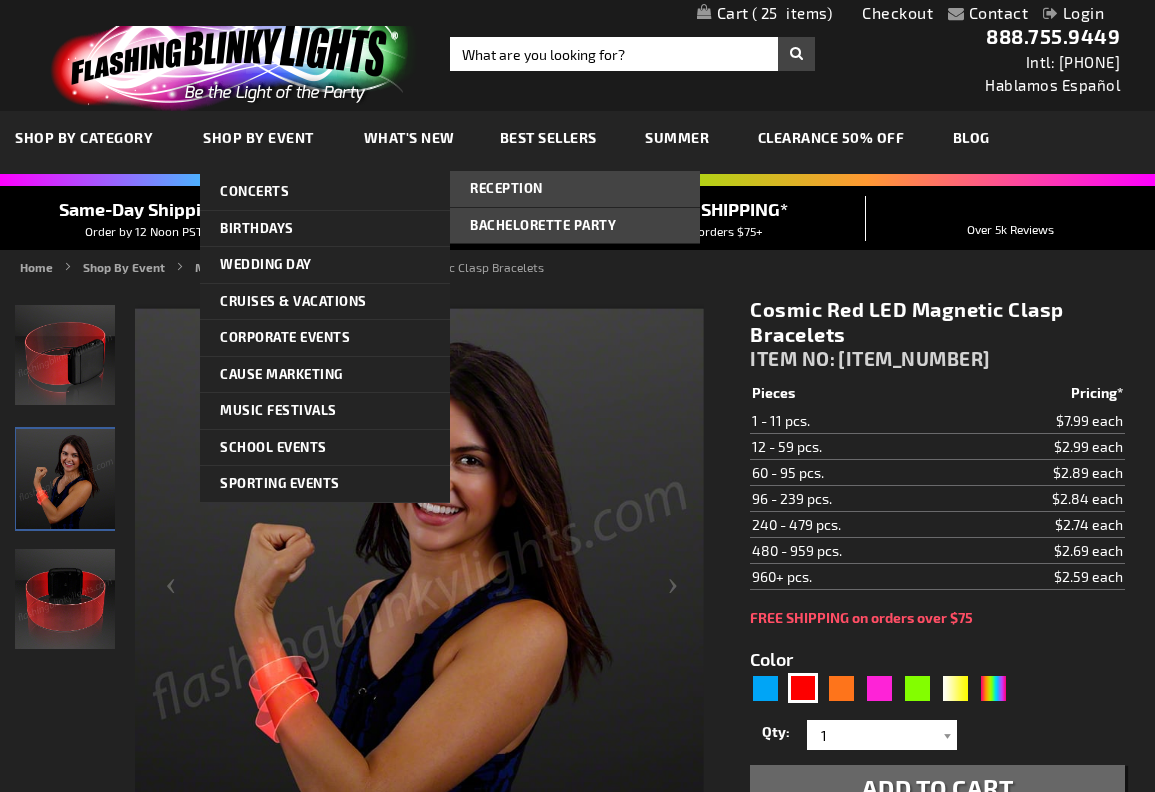 scroll, scrollTop: 0, scrollLeft: 0, axis: both 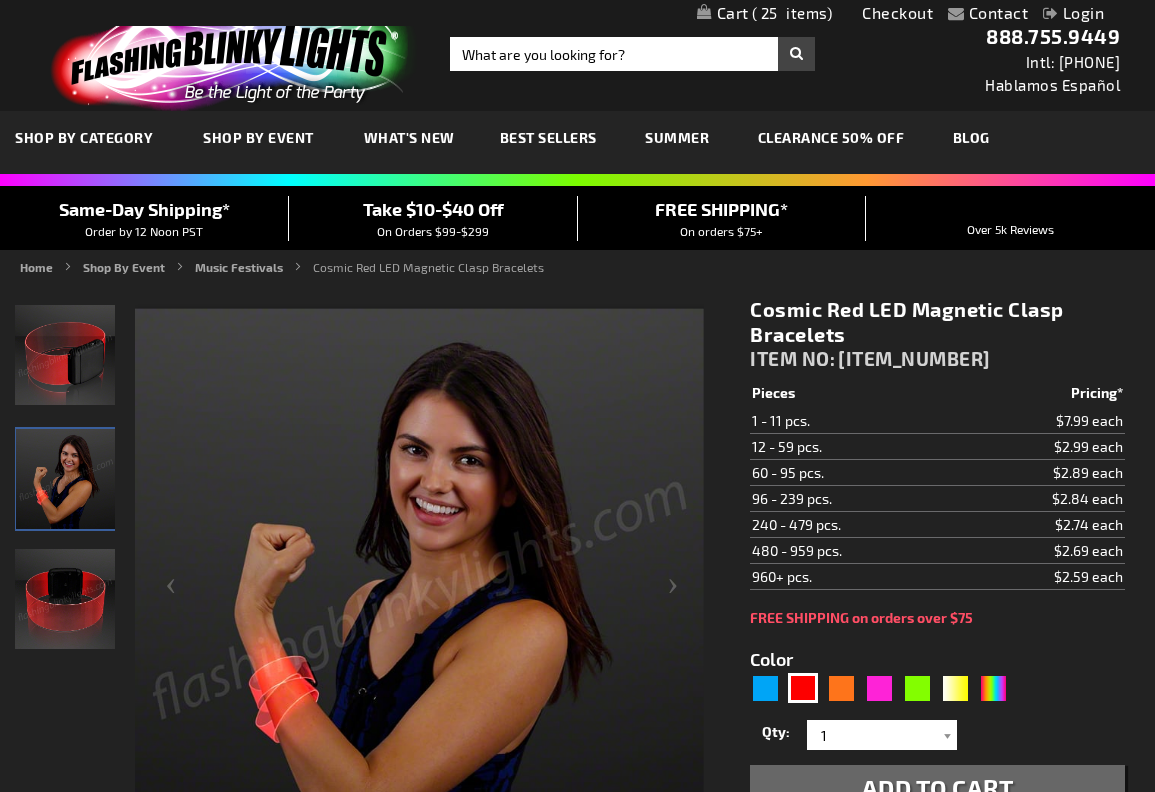 click on "25" at bounding box center (792, 13) 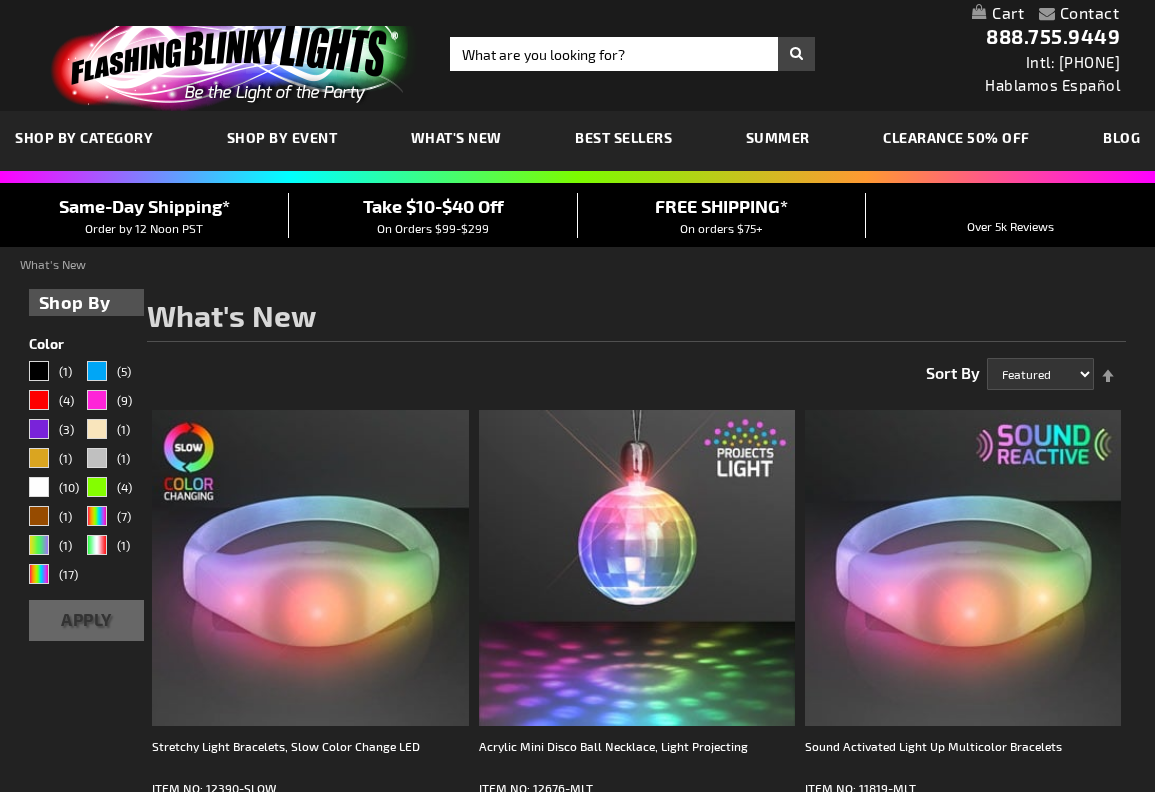 scroll, scrollTop: 0, scrollLeft: 0, axis: both 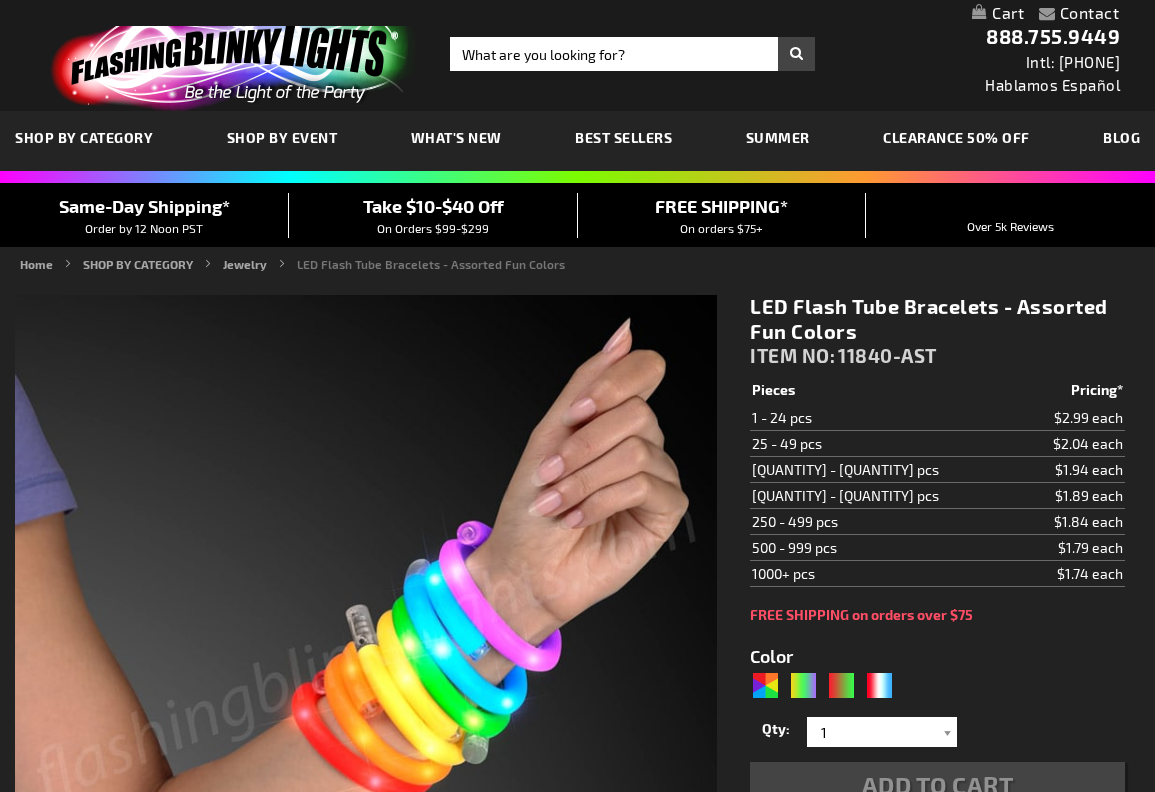 type on "5630" 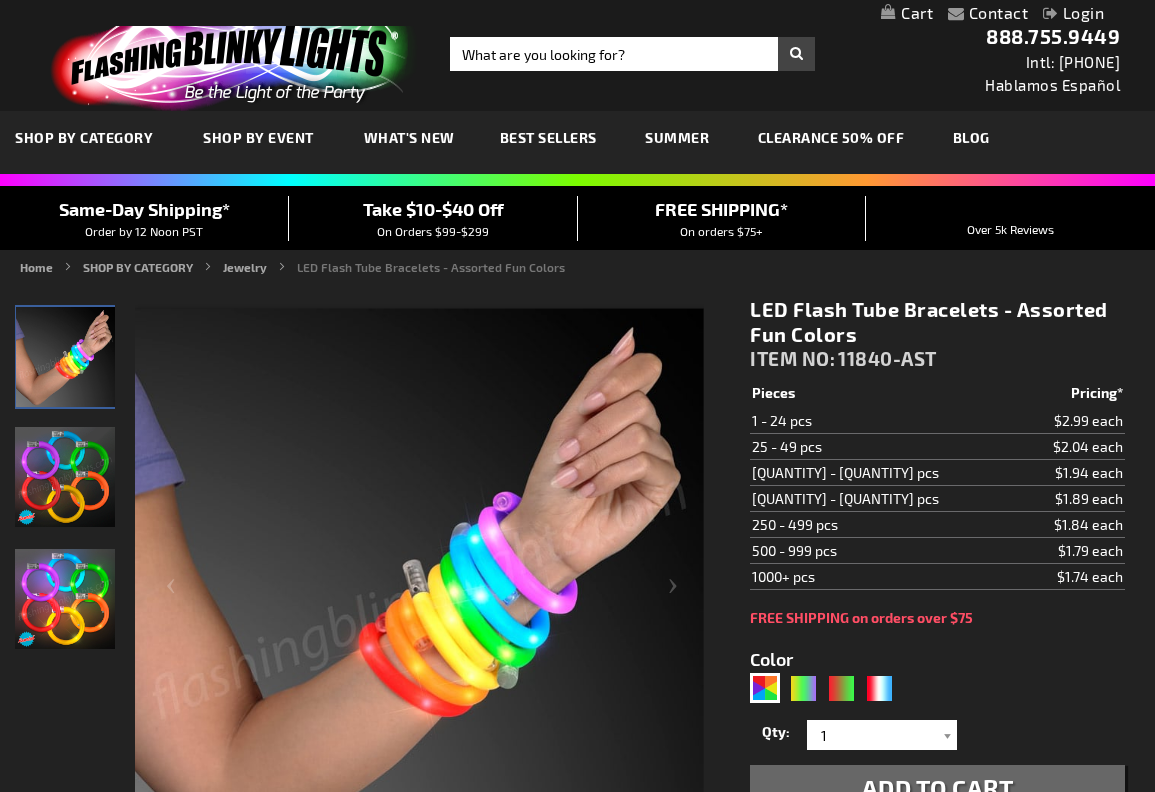 scroll, scrollTop: 0, scrollLeft: 0, axis: both 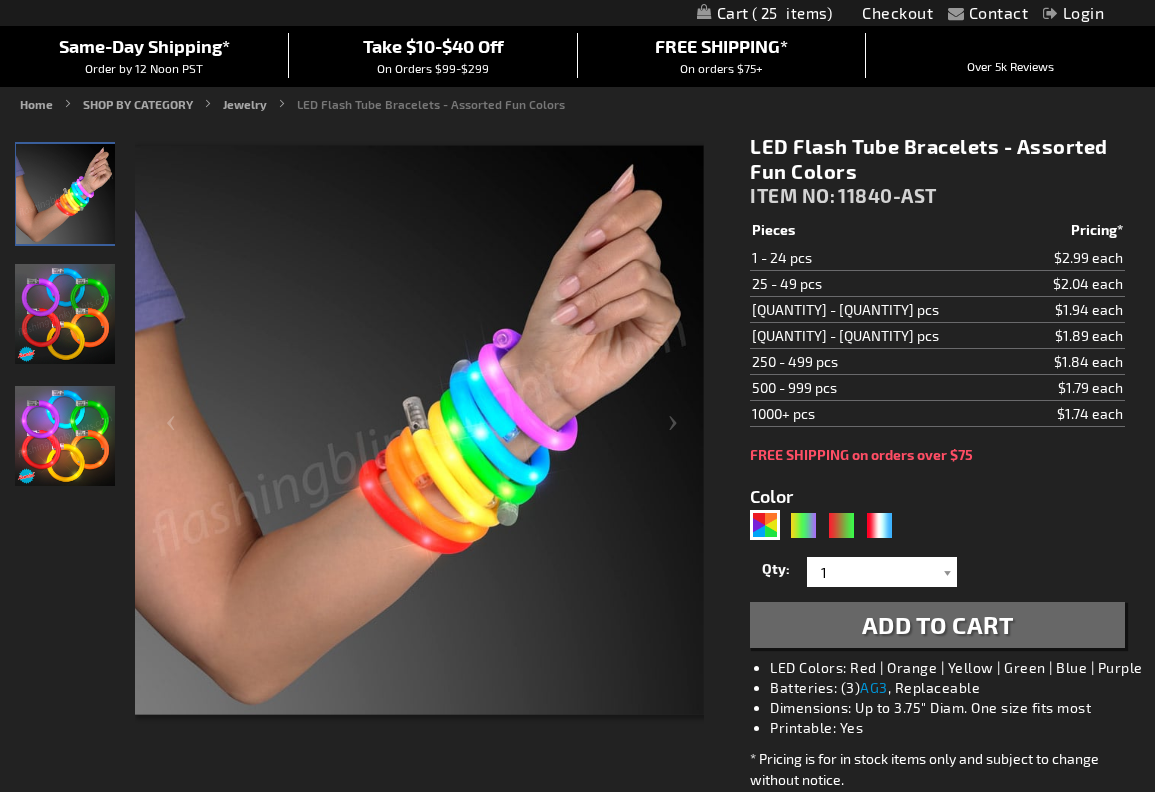 click on "Add to Cart" at bounding box center [938, 624] 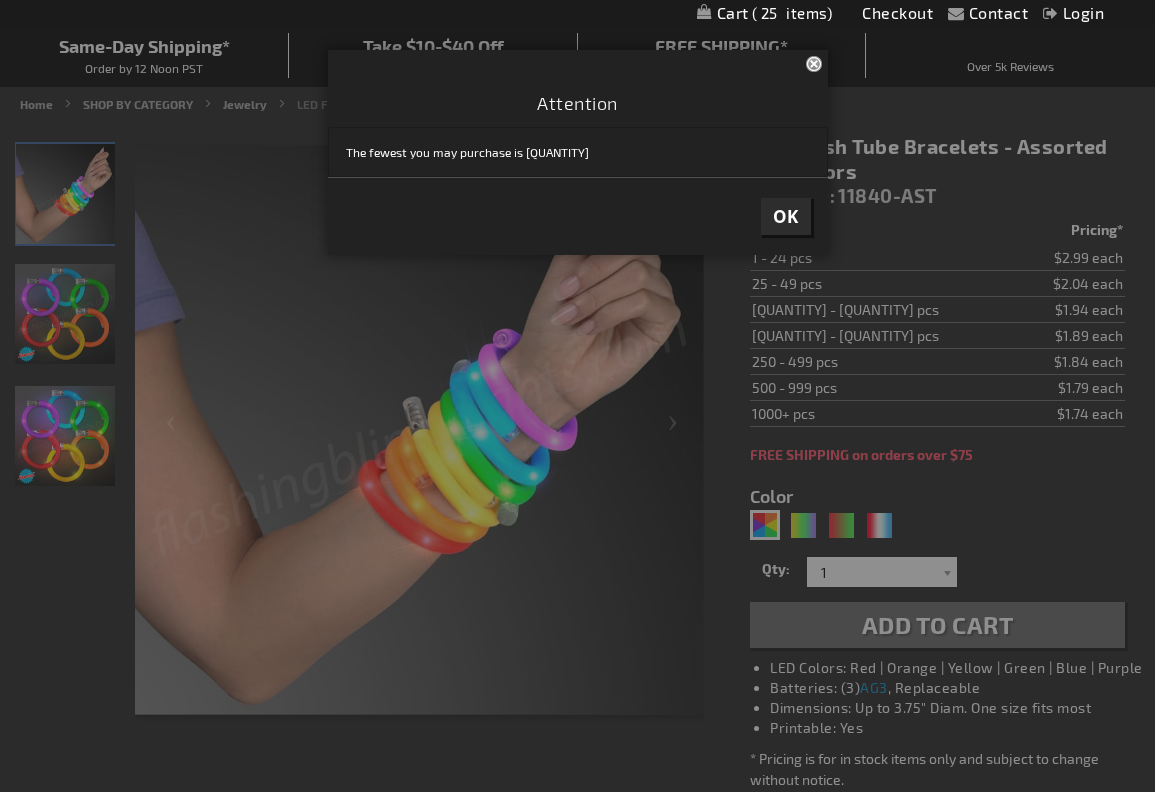 click at bounding box center [577, 396] 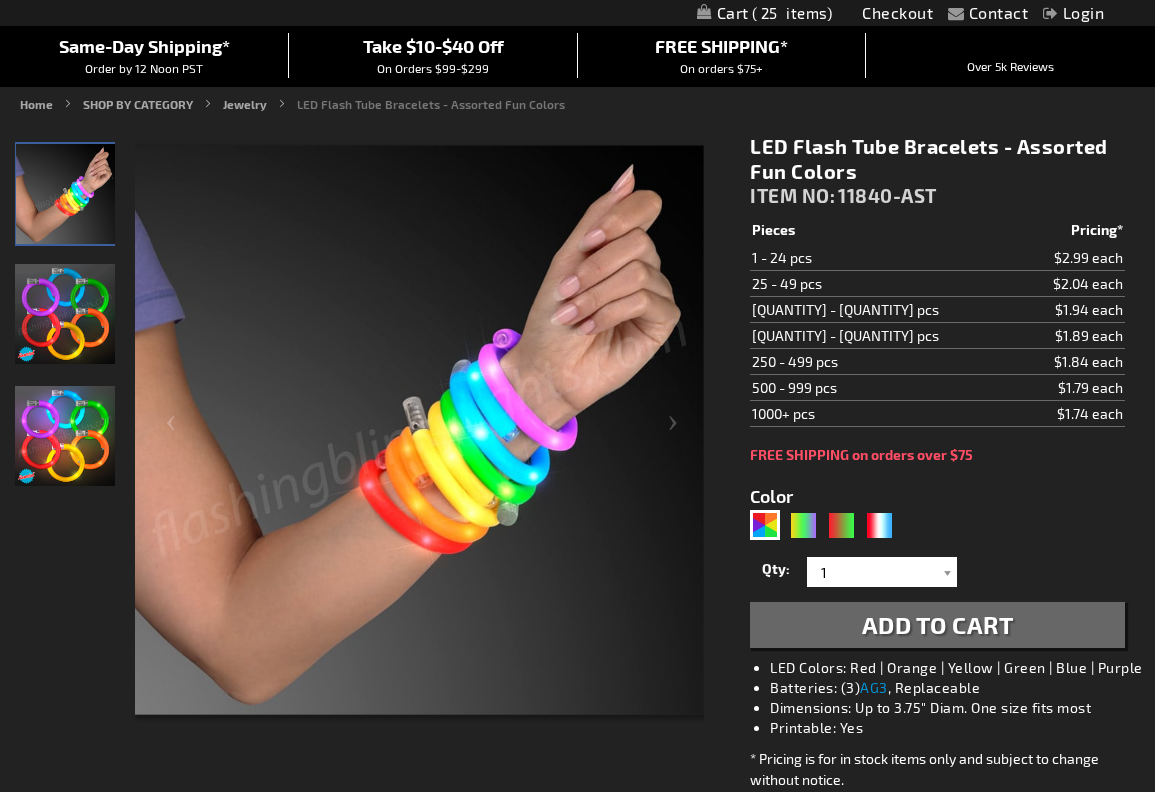 click on "25" at bounding box center (792, 13) 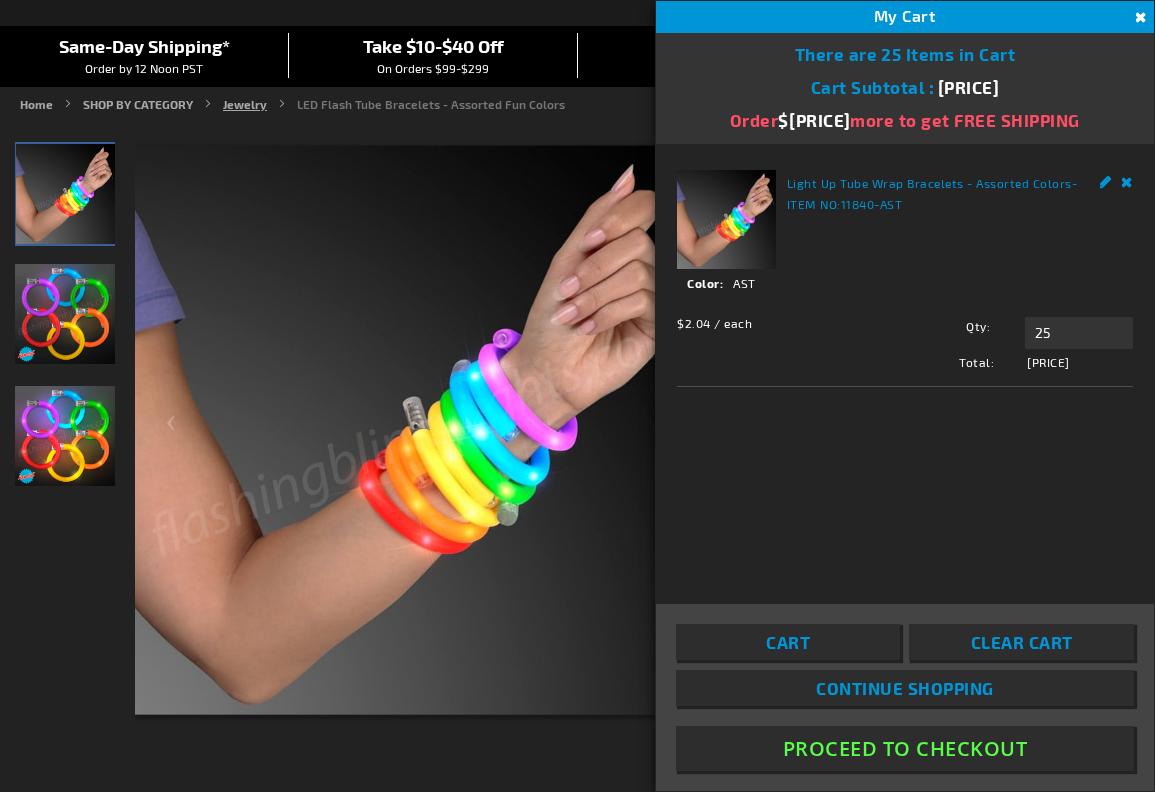 click on "Jewelry" at bounding box center (245, 104) 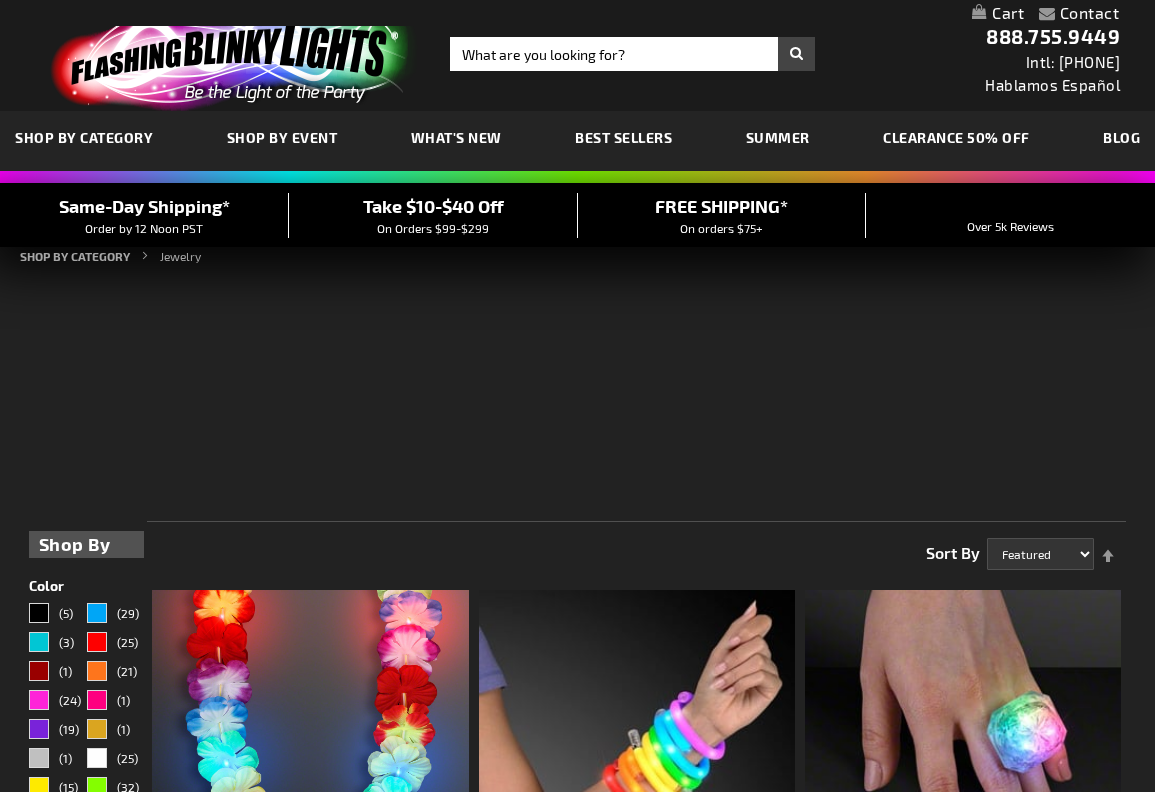 scroll, scrollTop: 0, scrollLeft: 0, axis: both 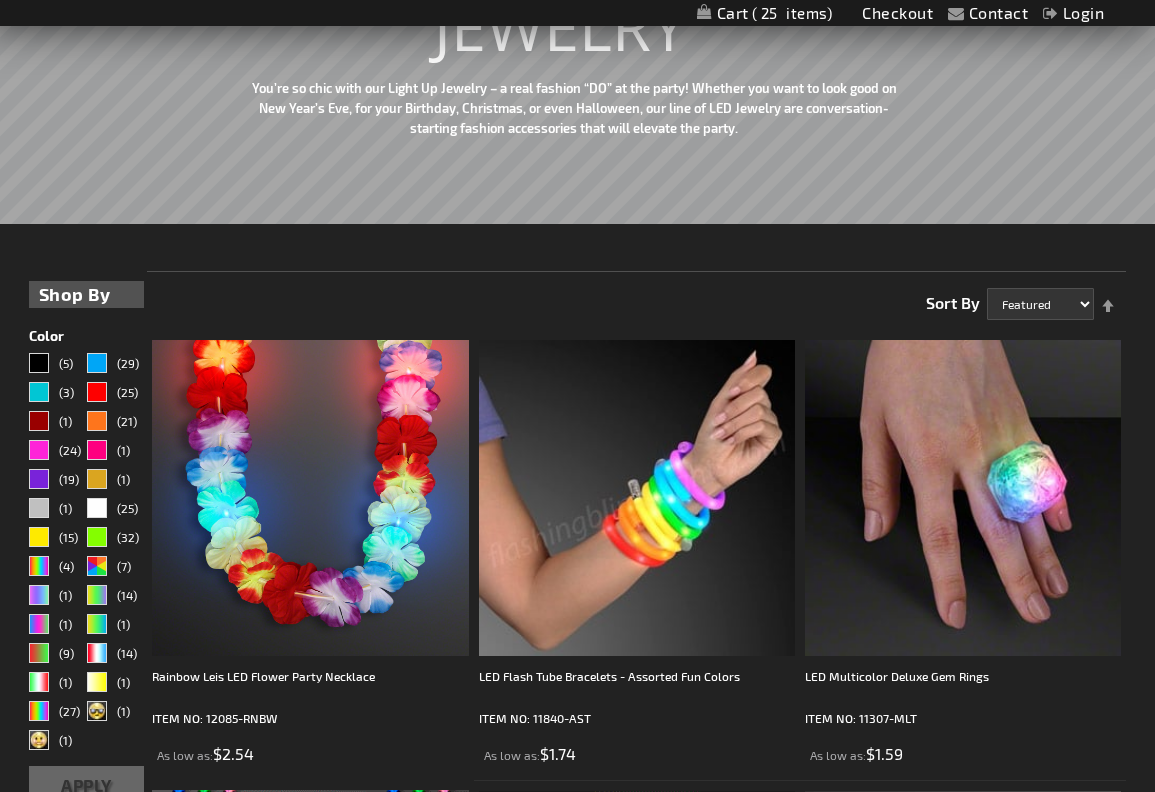 click at bounding box center [637, 498] 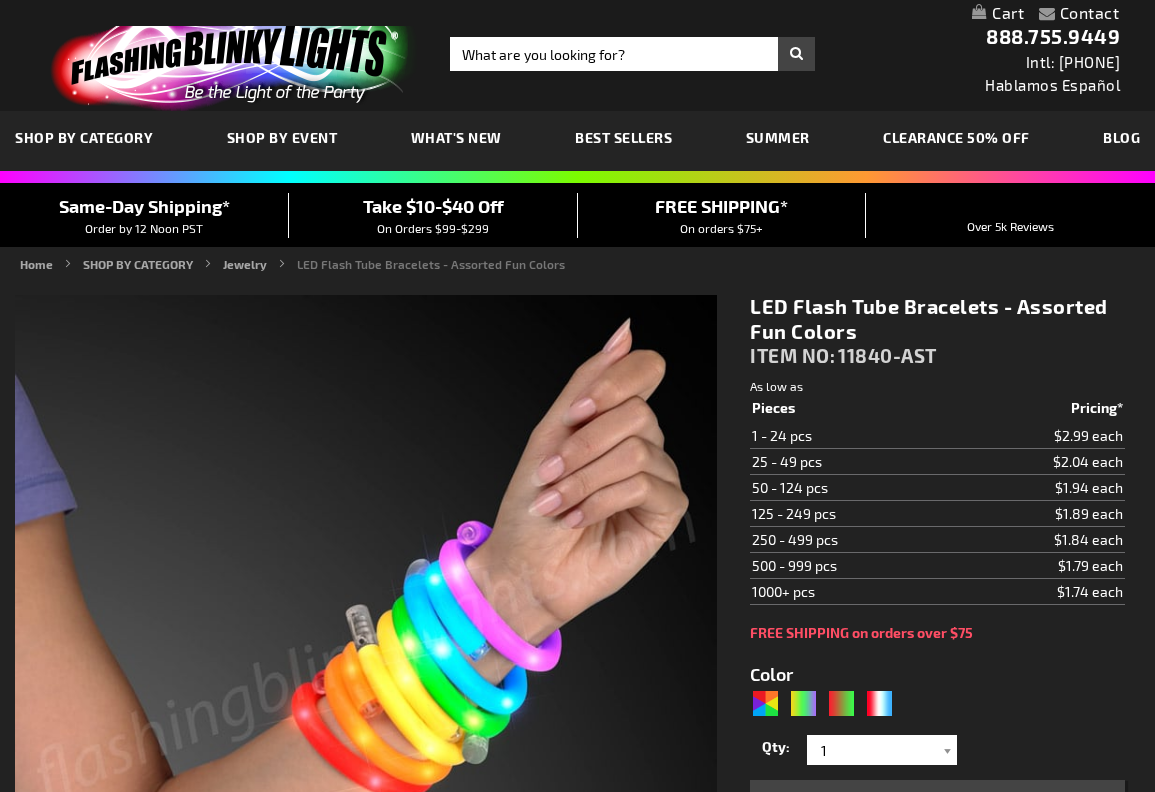 scroll, scrollTop: 0, scrollLeft: 0, axis: both 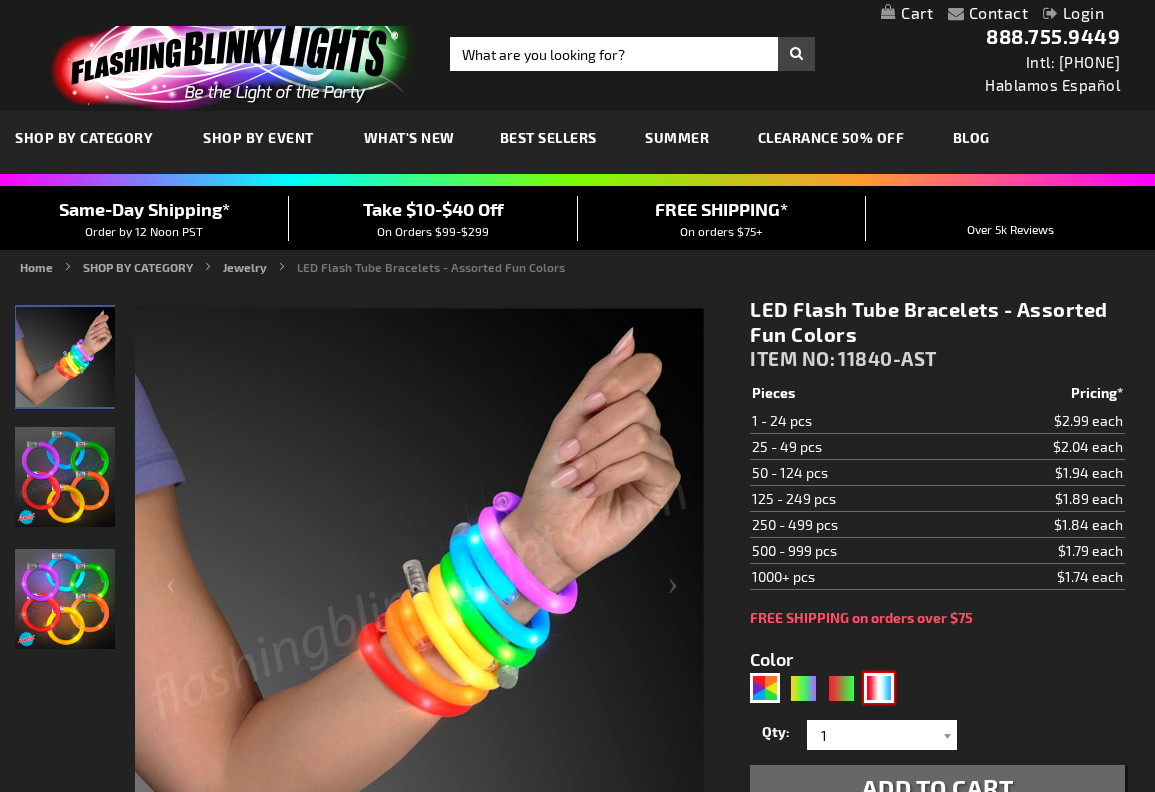click at bounding box center (879, 688) 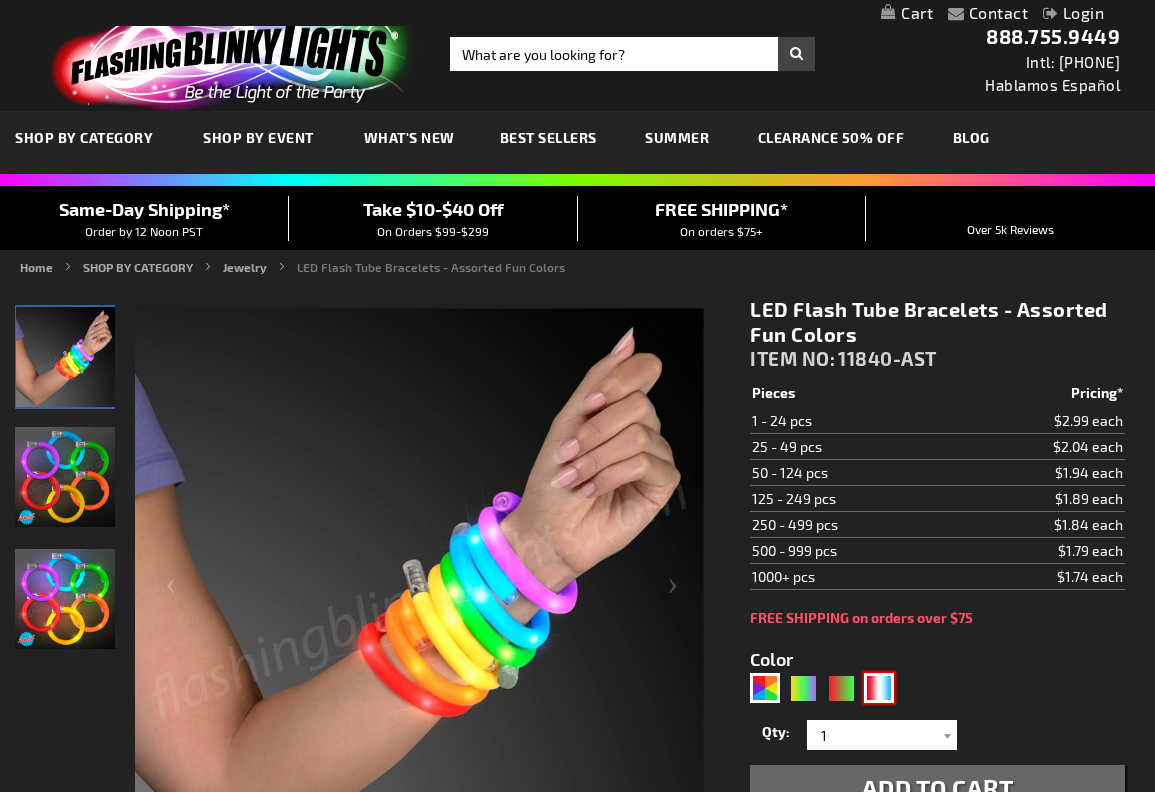 type on "5643" 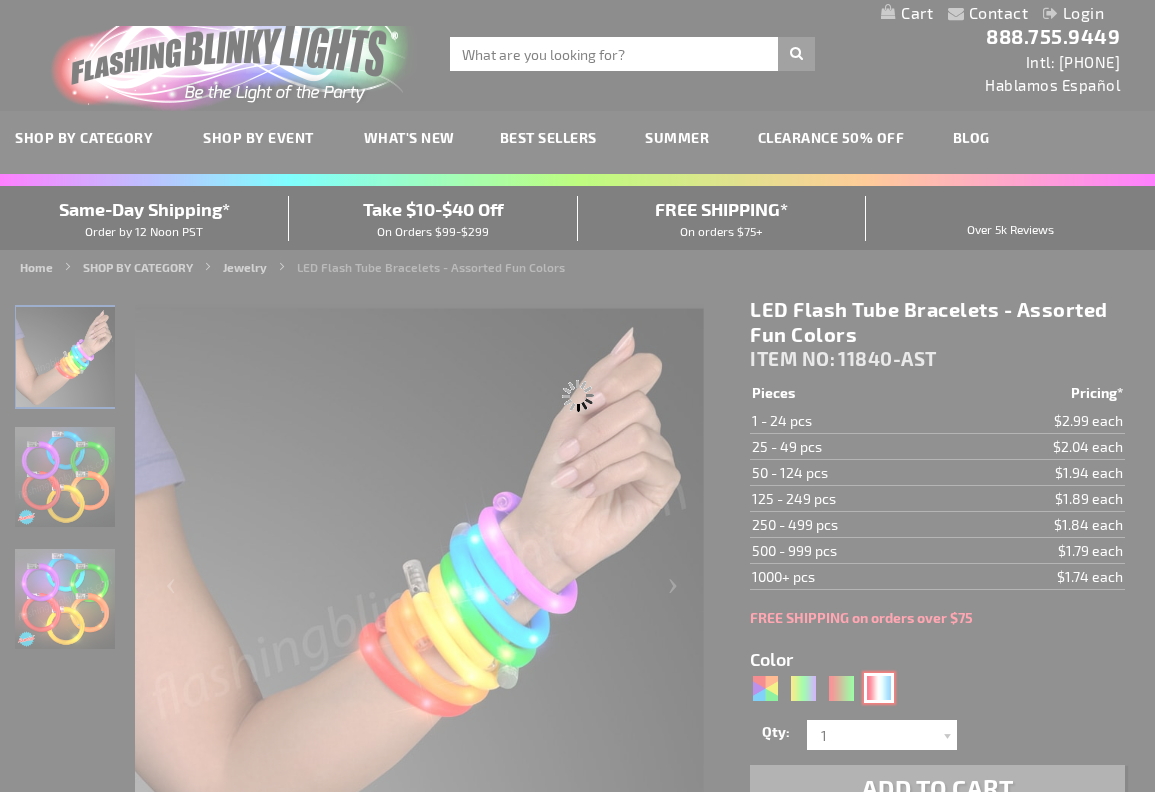 type on "11840-RWB" 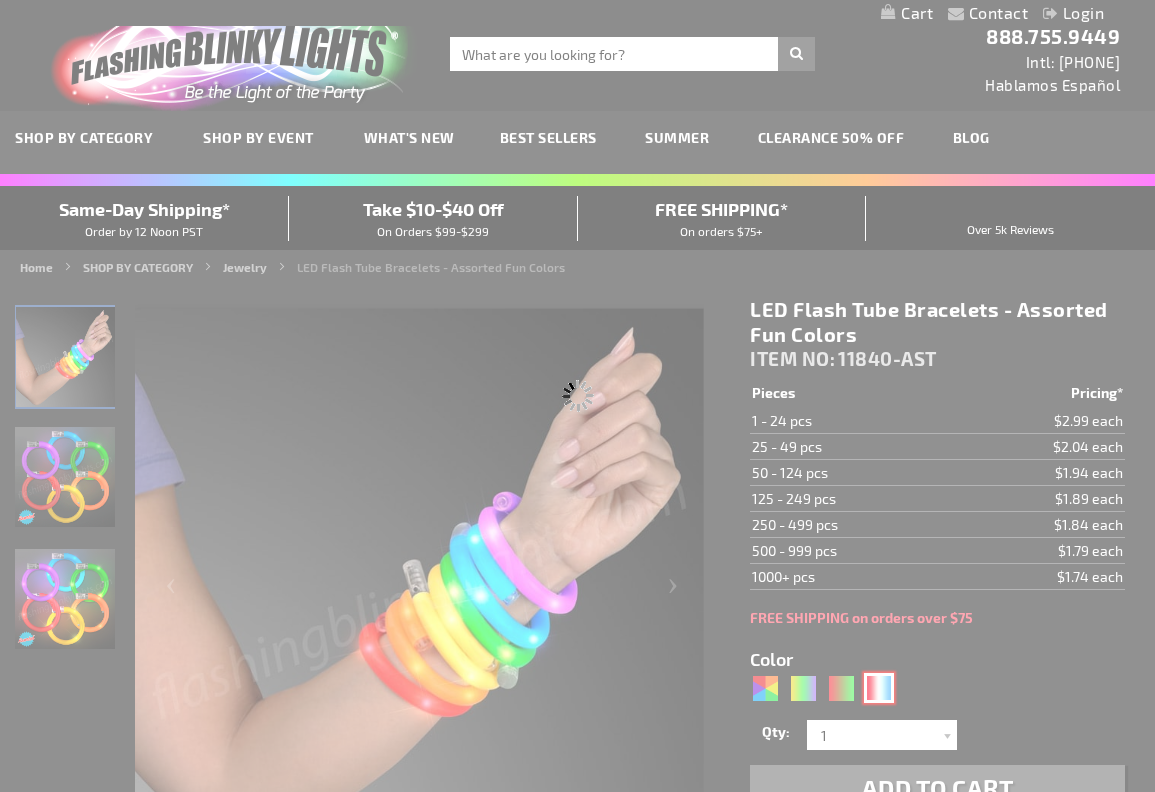 type on "Customize - Flashing Tube Bracelets for 4th of July, Assorted Red, White &amp; Blue - ITEM NO: 11840-RWB" 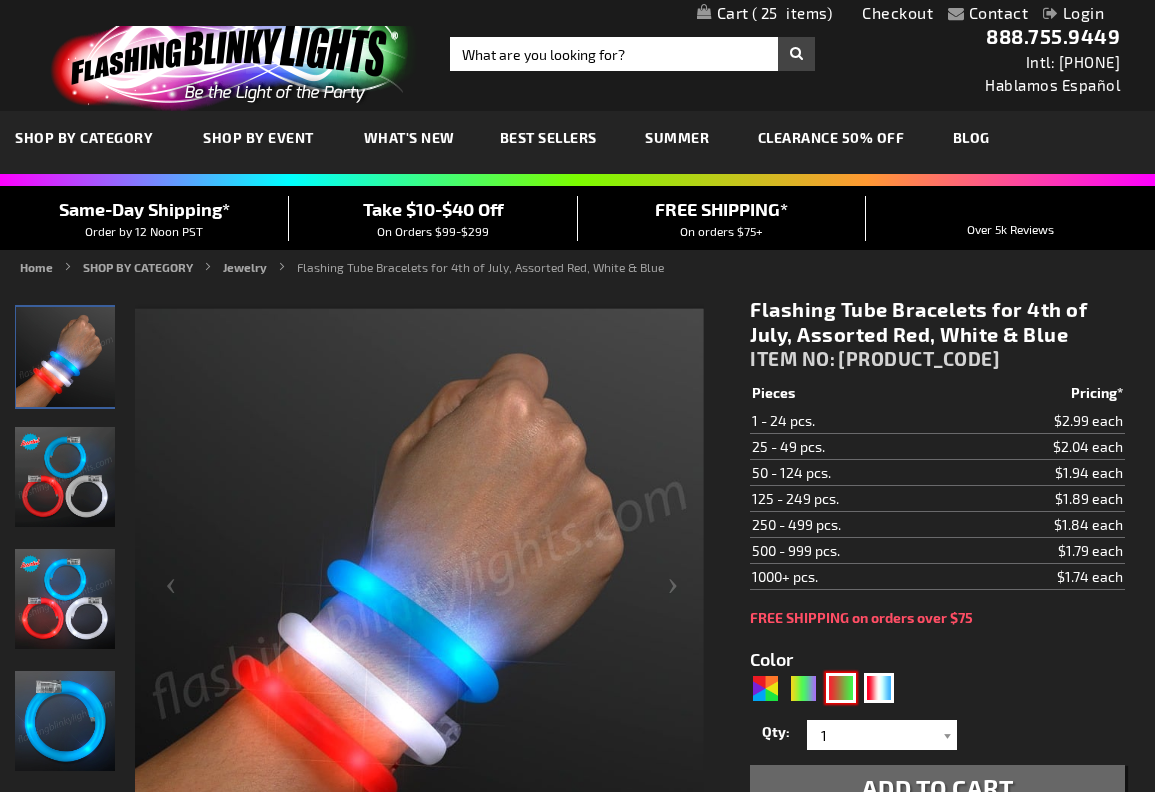 click at bounding box center [841, 688] 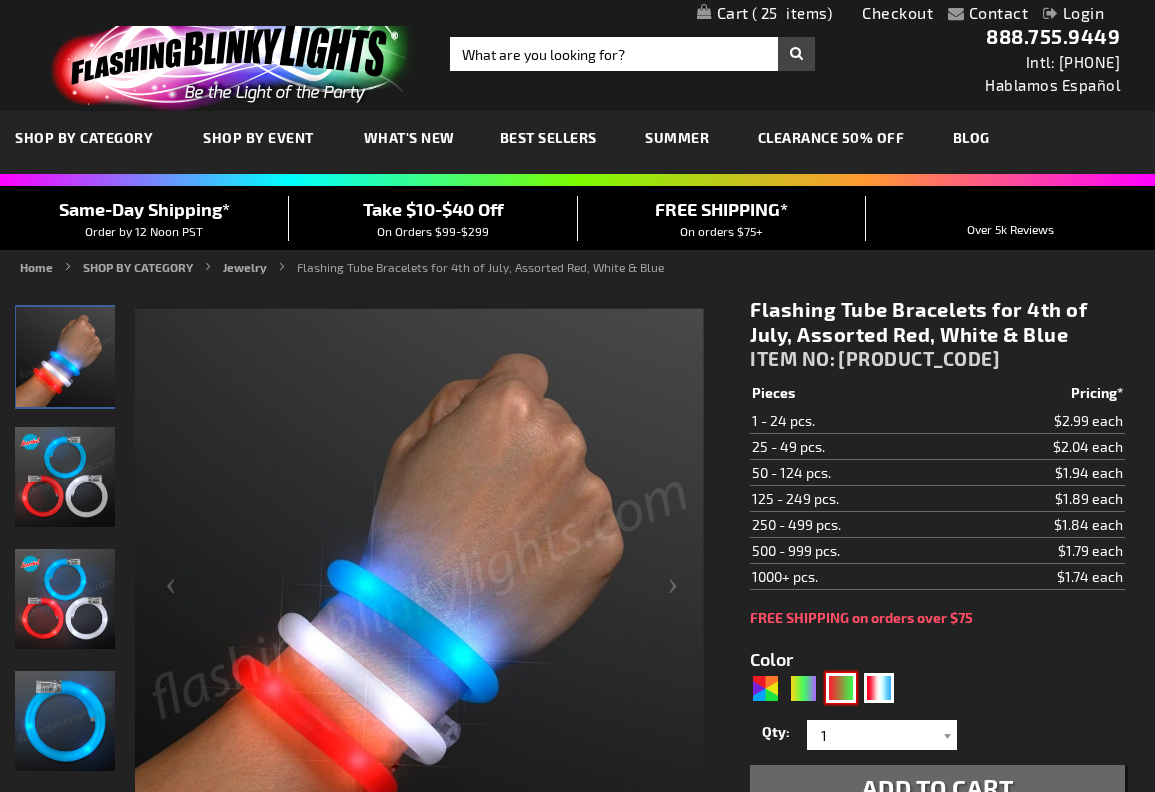type on "5642" 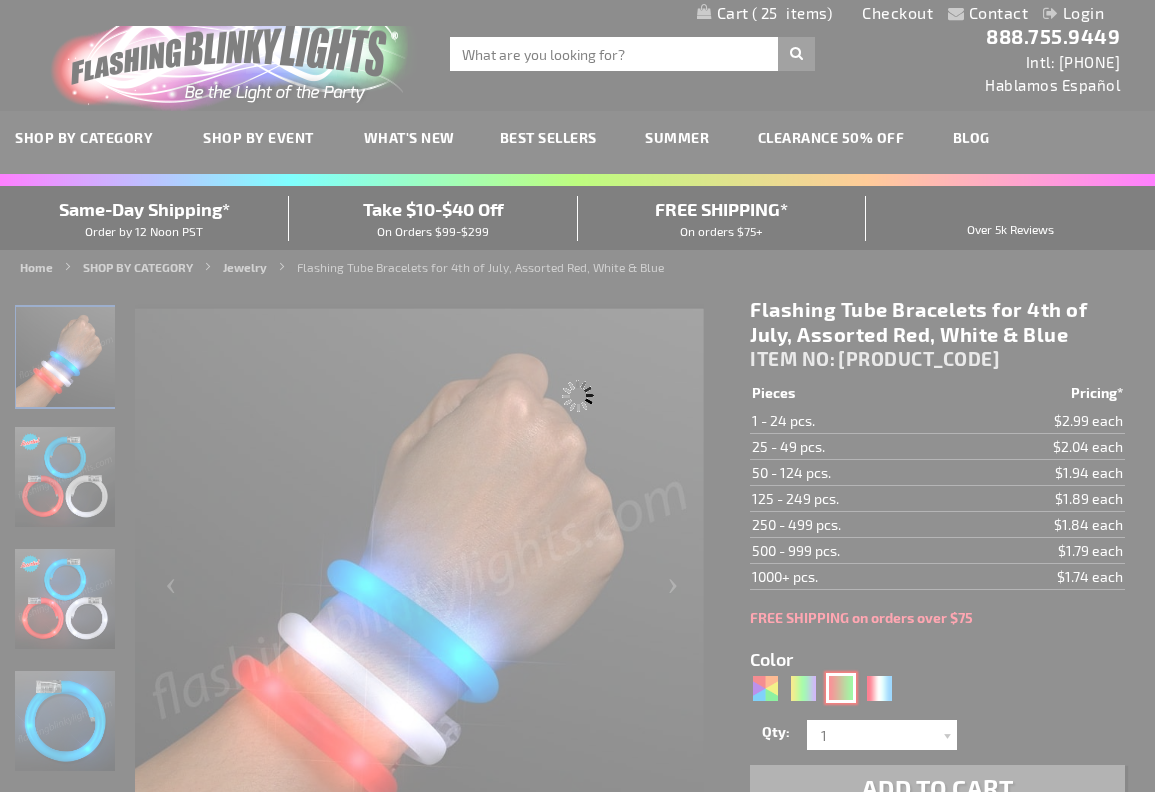 type on "11840-GNR" 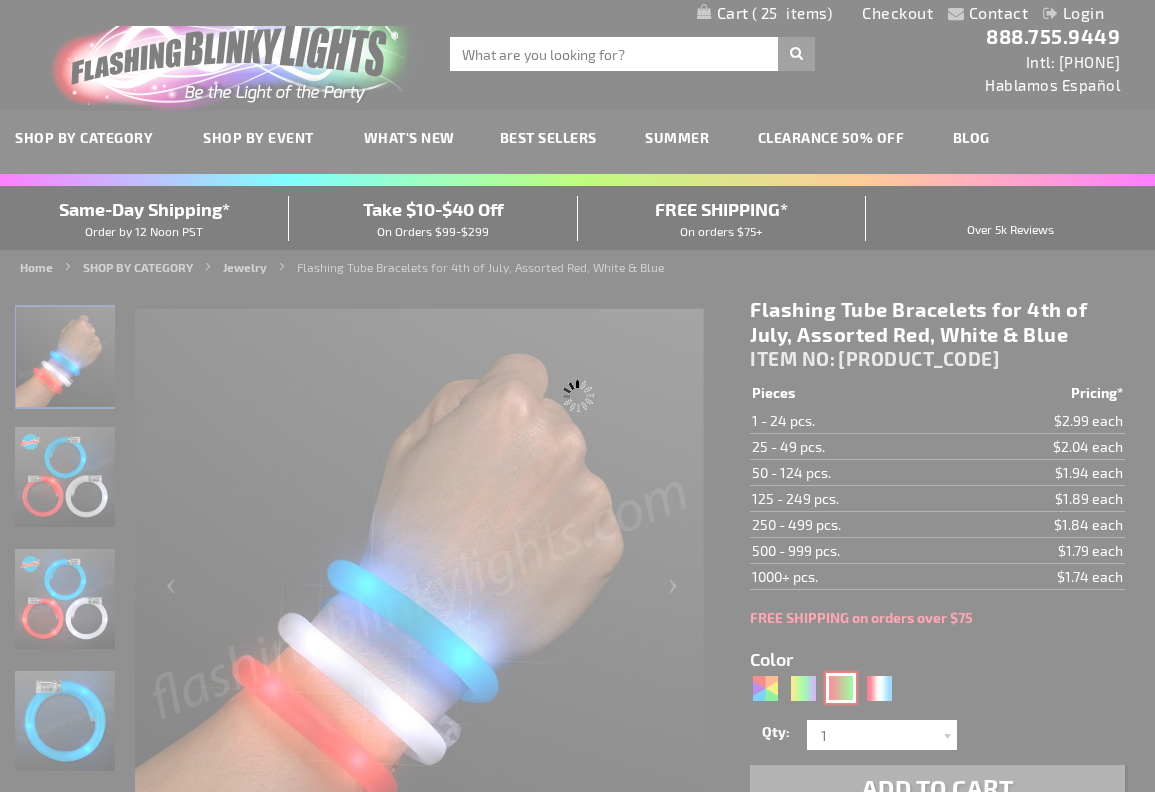 type on "Customize - Flash Bracelet Light Up Christmas Assortment - ITEM NO: 11840-GNR" 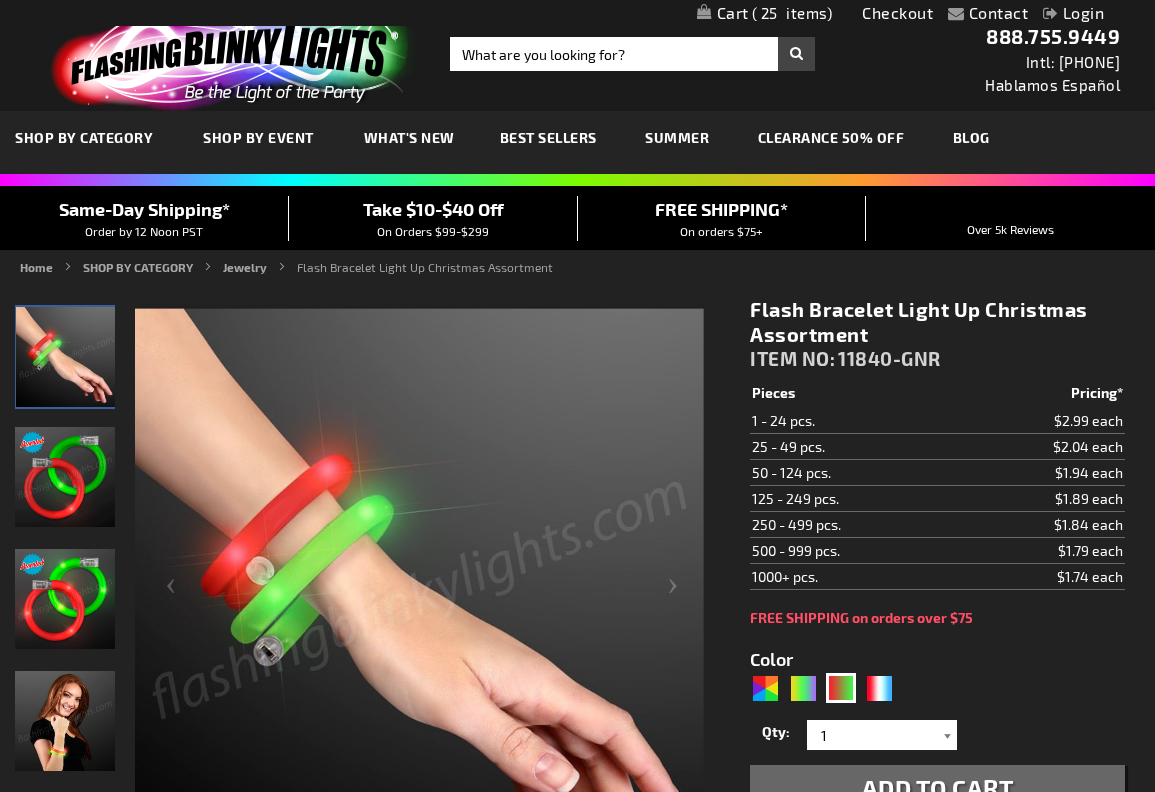 click at bounding box center [947, 735] 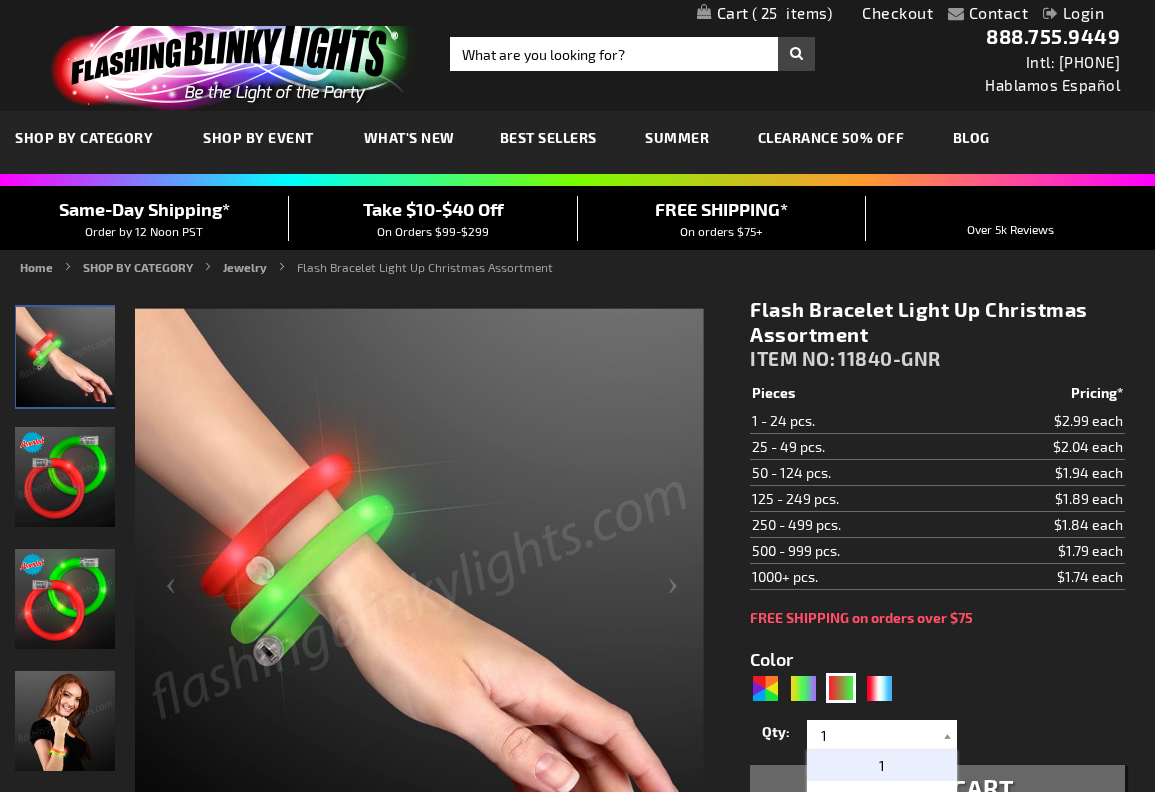 click on "Color
5642
Qty
1 2 3 4 5 6 7 8 9 10 11" at bounding box center (937, 718) 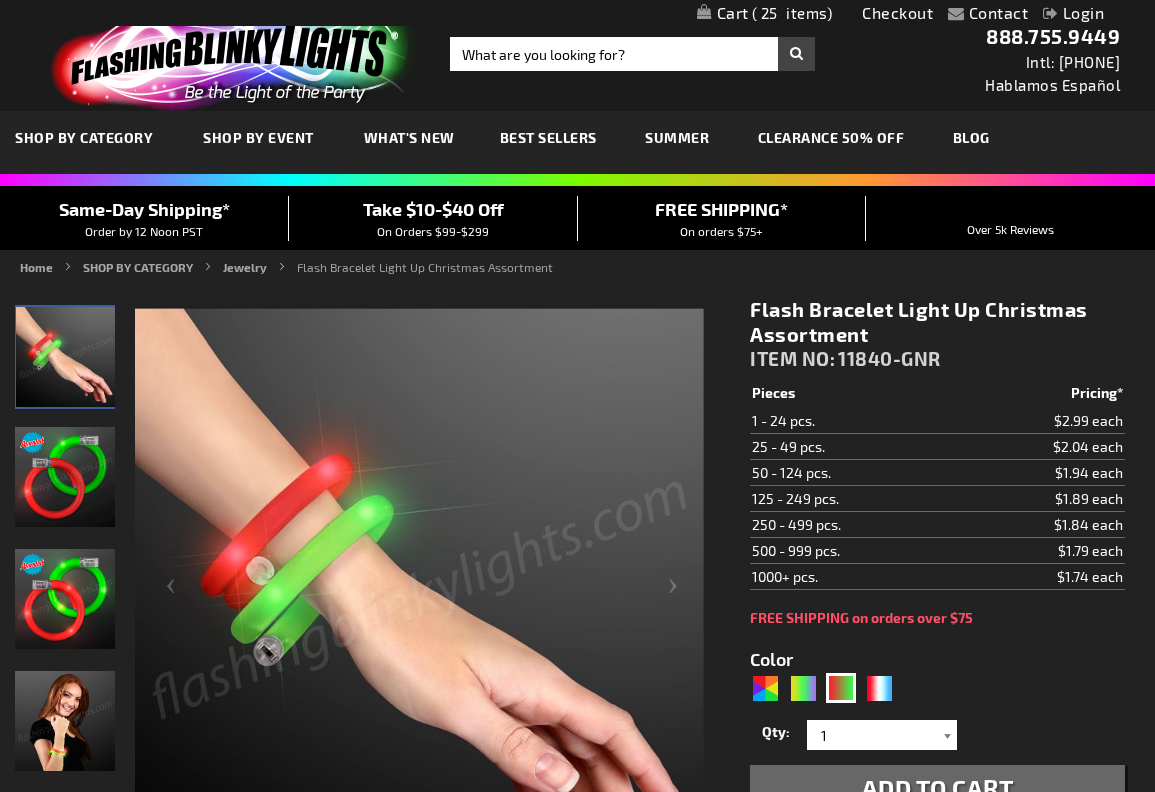click at bounding box center (947, 735) 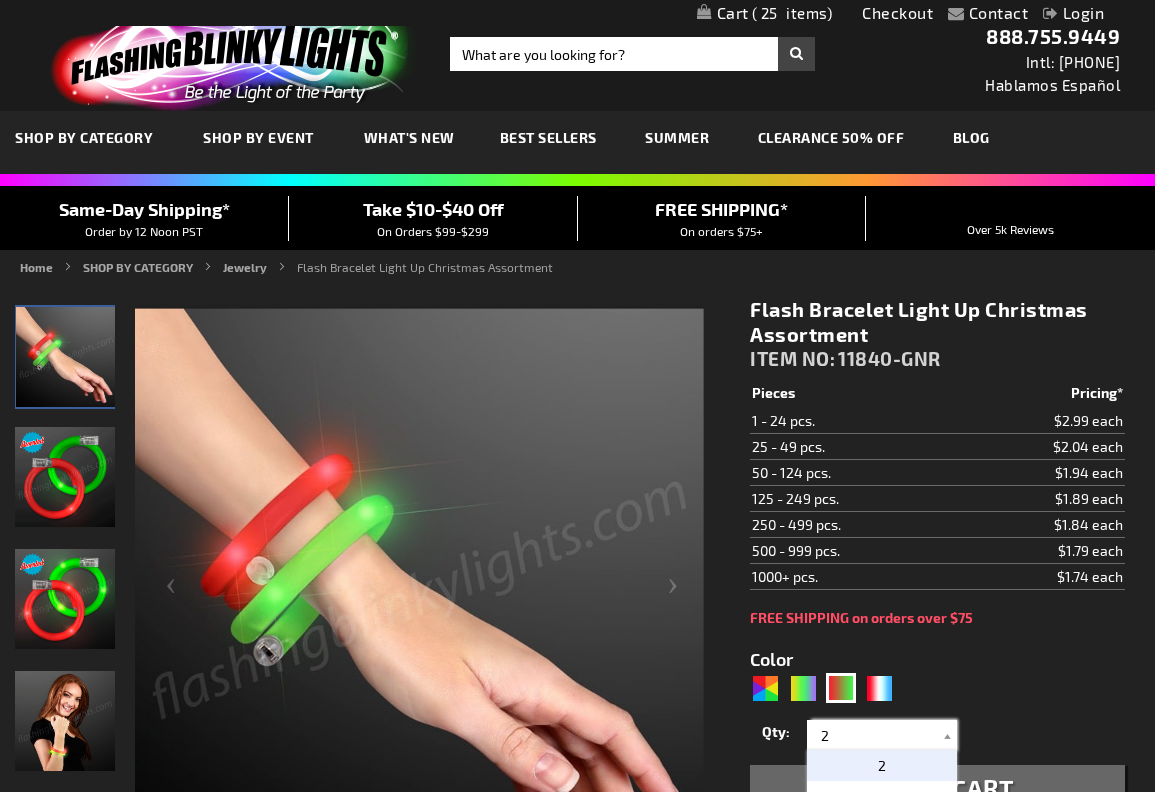 type on "2" 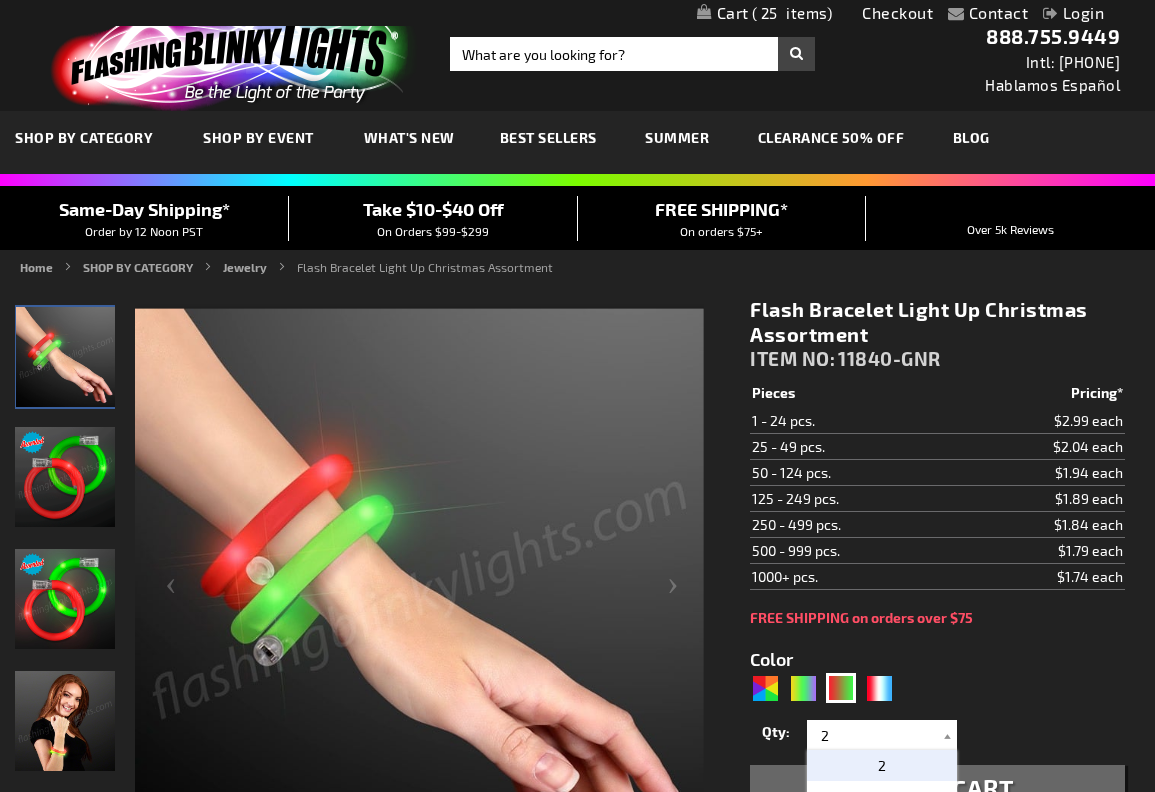 click on "Qty
1
2
3
4
5
6
7
8
9
10
11
12
13
14
15
16
17
18
19
20 21 22 23 24 25 50 75" at bounding box center (937, 735) 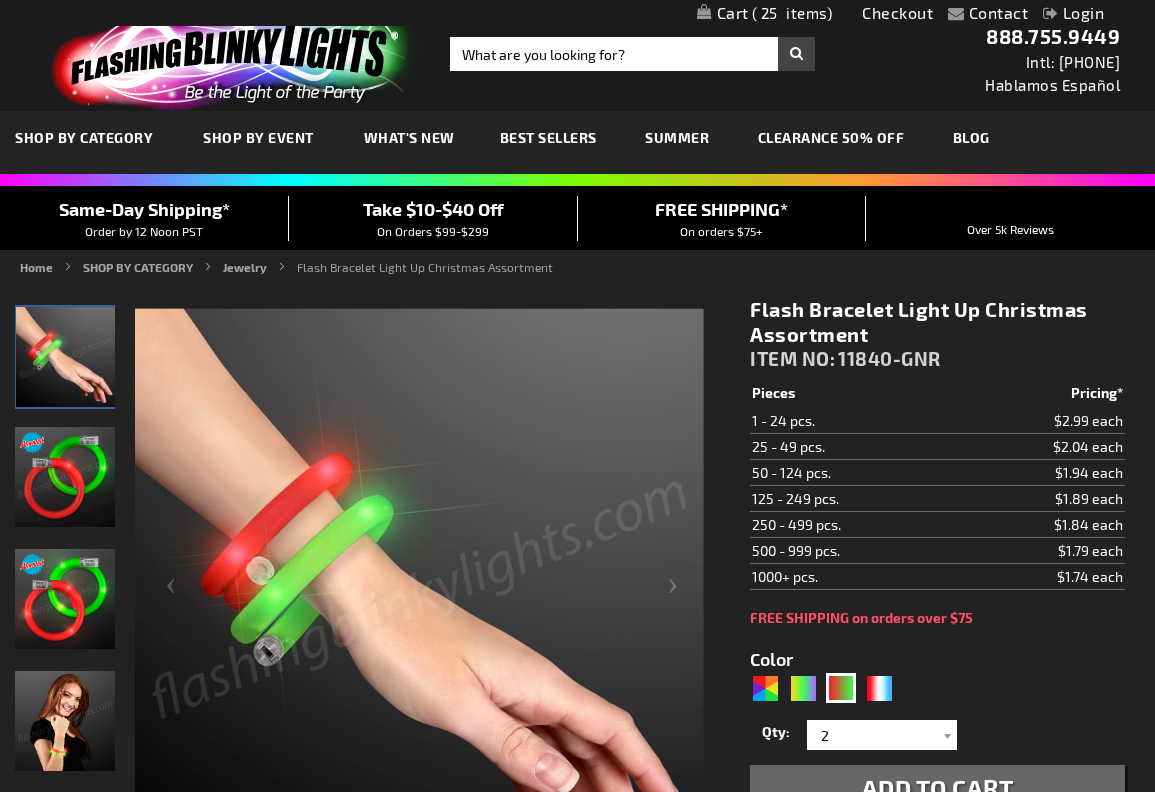 click on "Add to Cart" at bounding box center (938, 787) 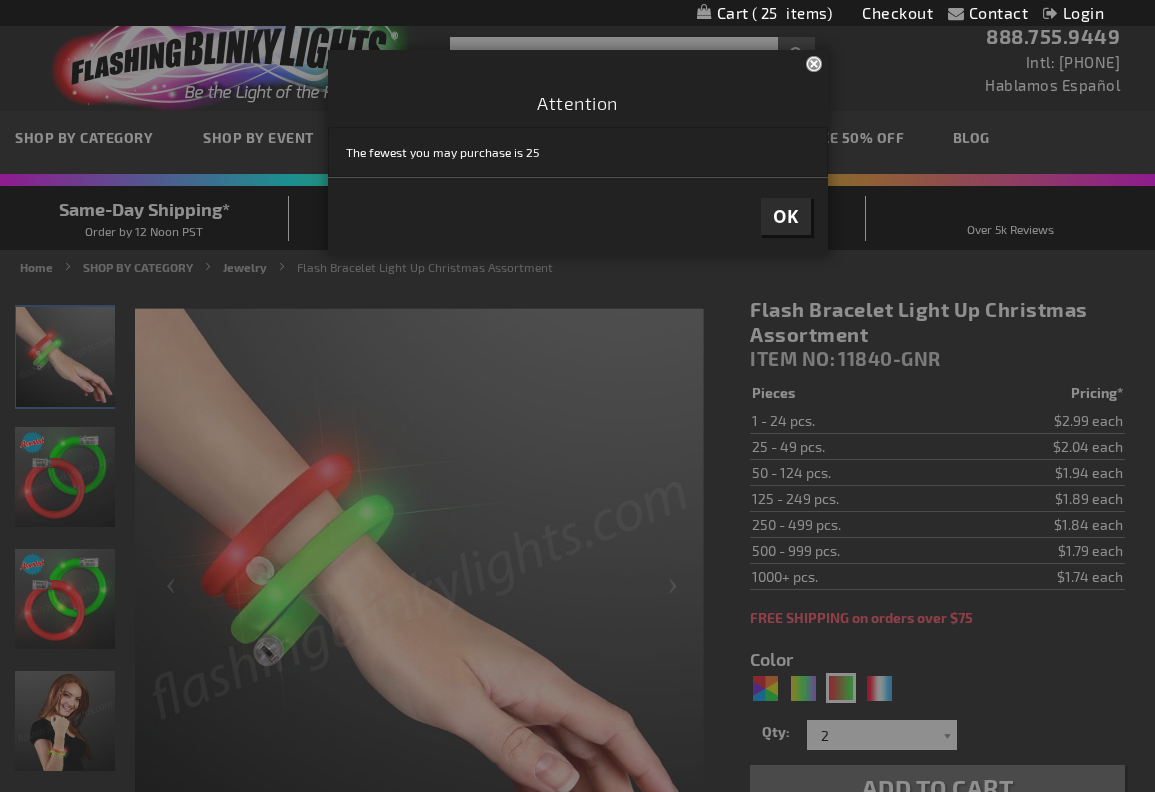 click on "OK" at bounding box center [786, 216] 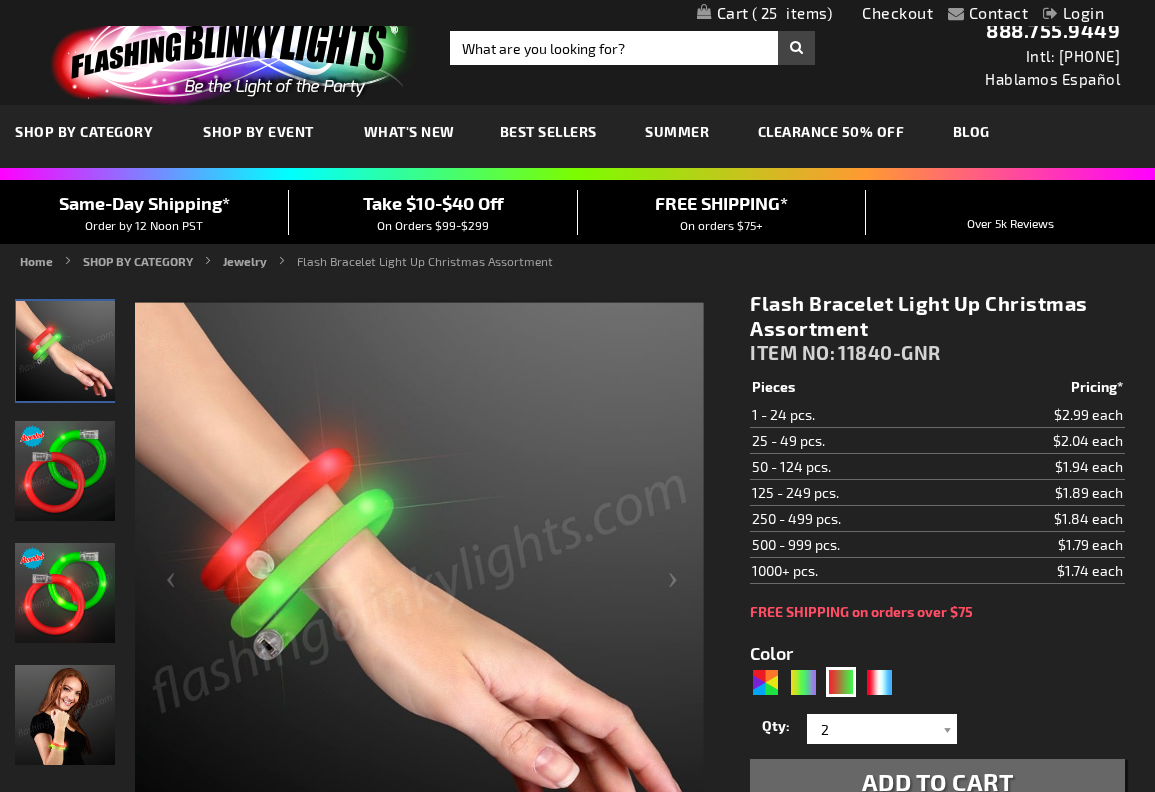 scroll, scrollTop: 0, scrollLeft: 0, axis: both 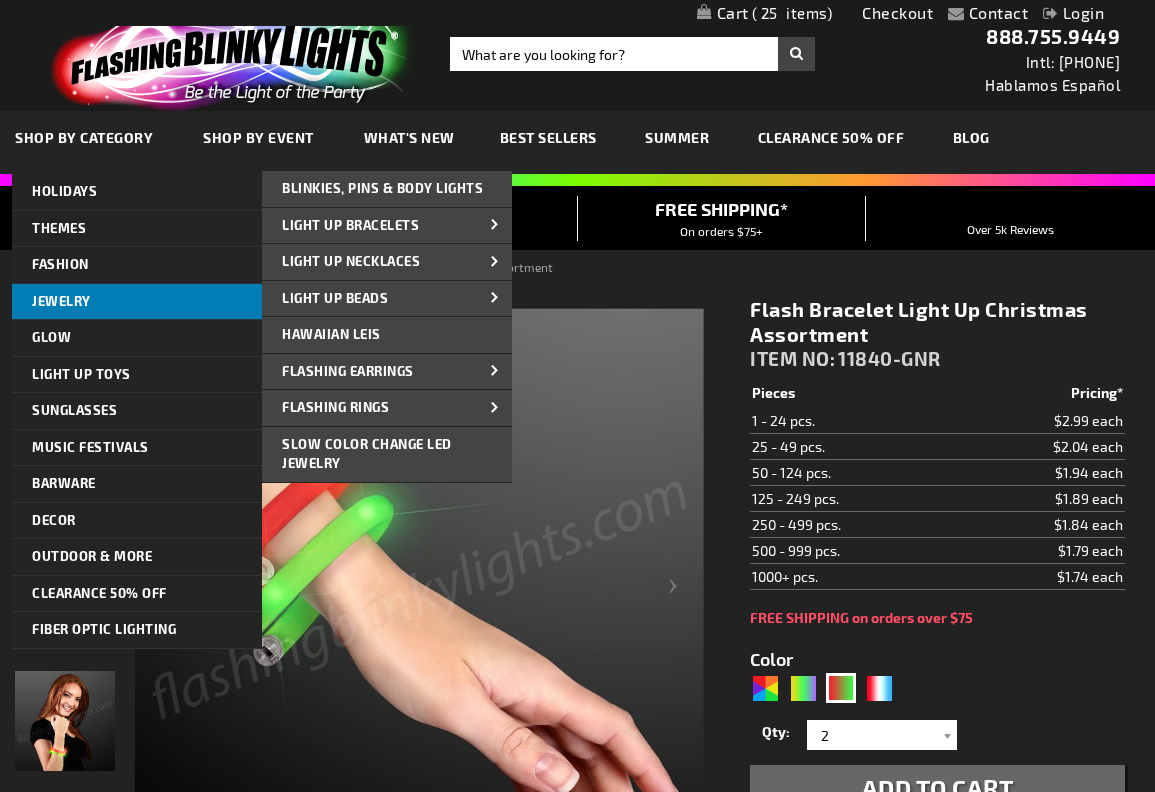 click on "Jewelry" at bounding box center (61, 301) 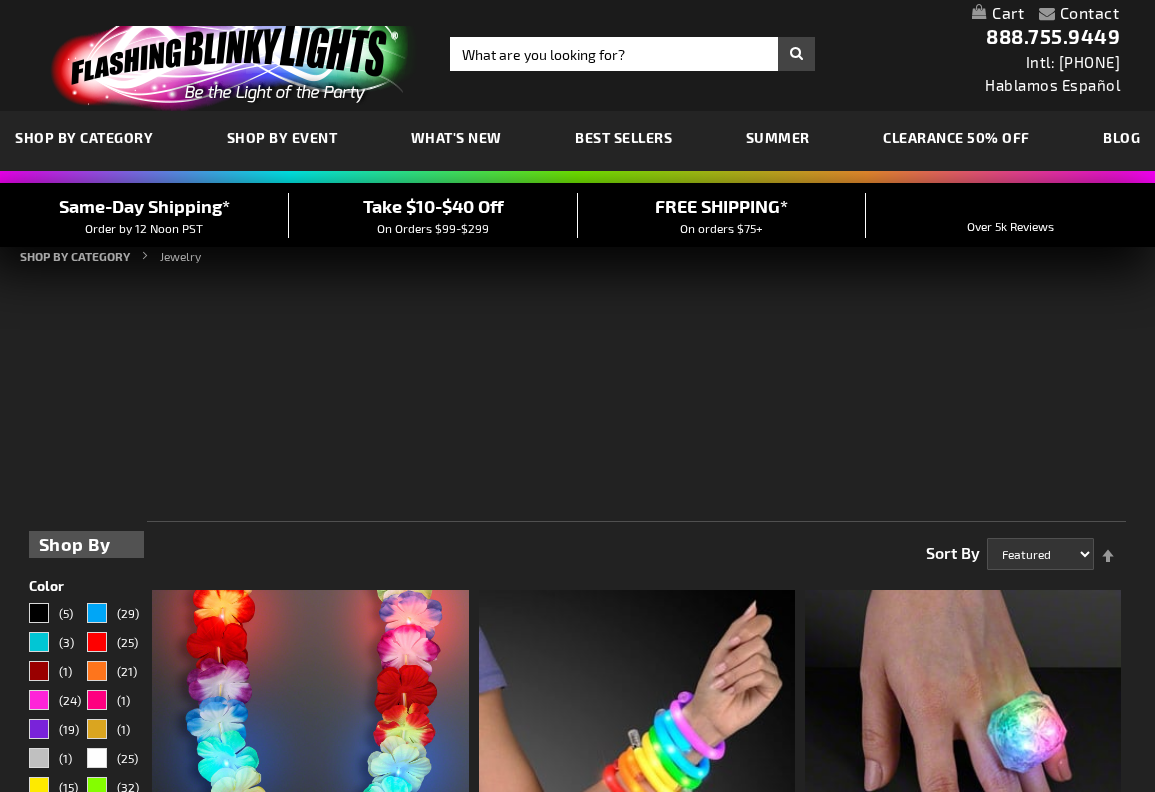scroll, scrollTop: 0, scrollLeft: 0, axis: both 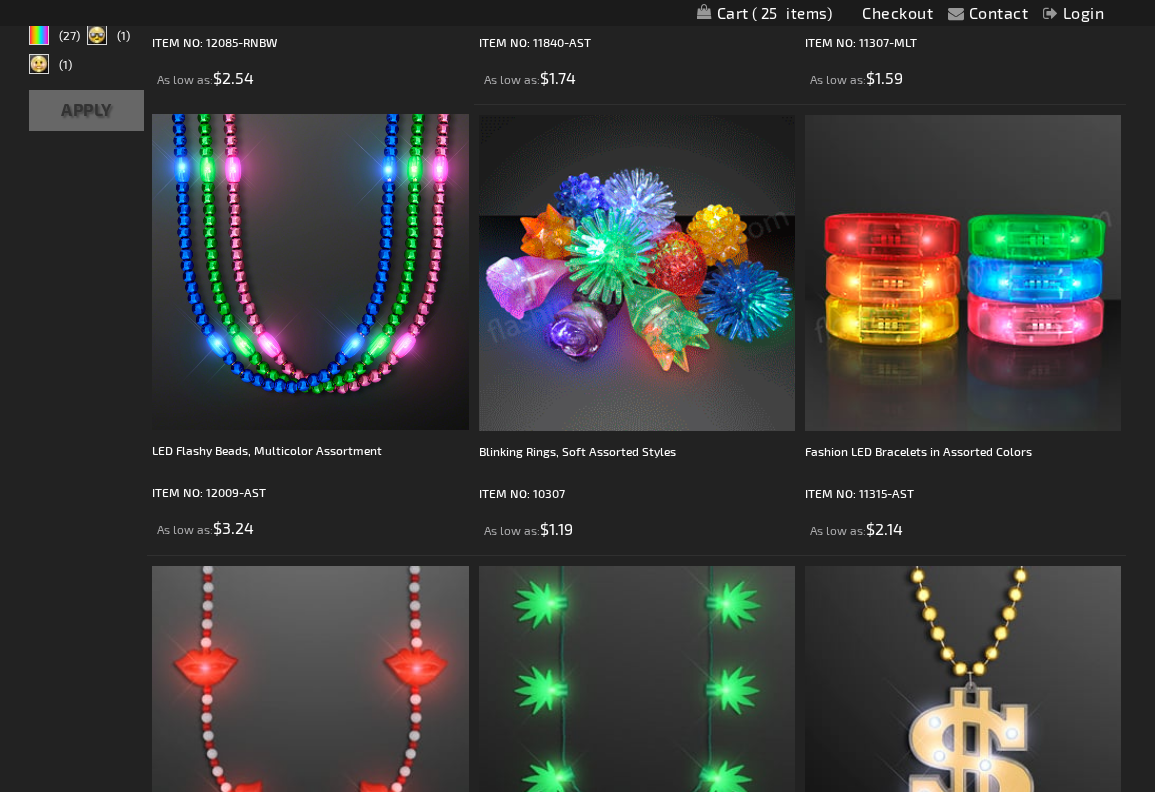 click at bounding box center (963, 273) 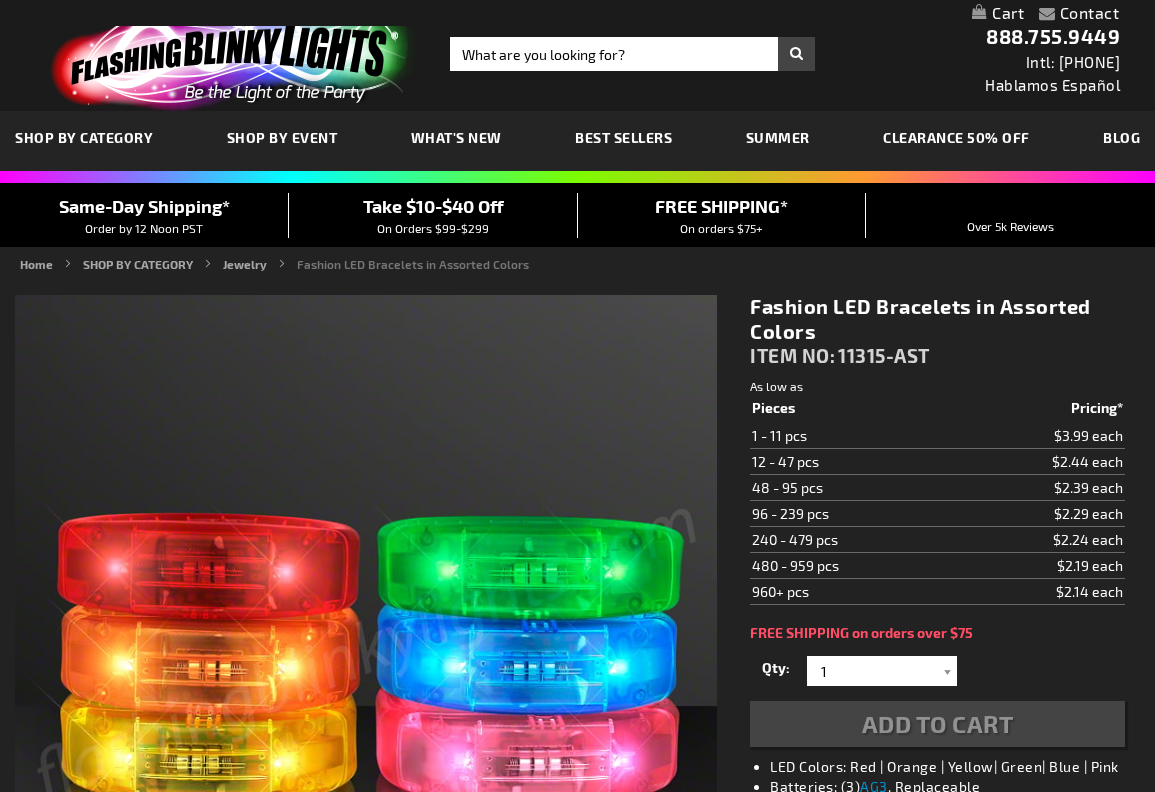 scroll, scrollTop: 0, scrollLeft: 0, axis: both 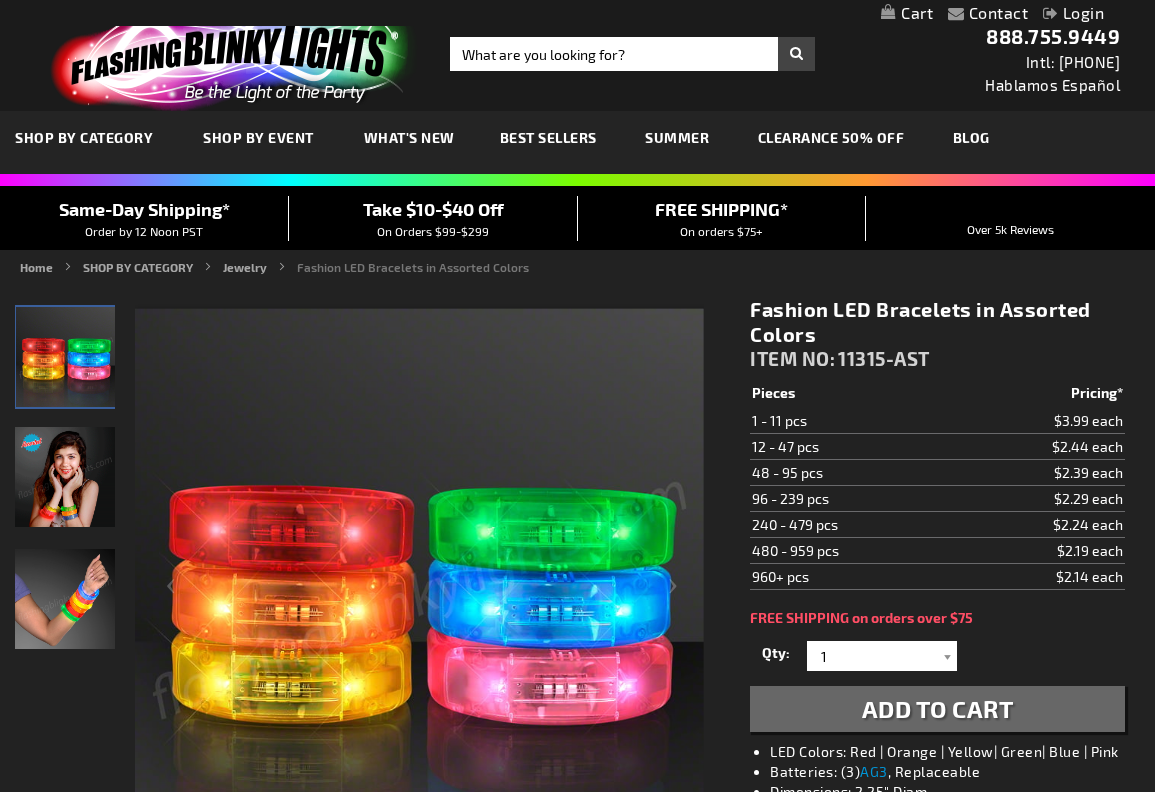 click at bounding box center (65, 599) 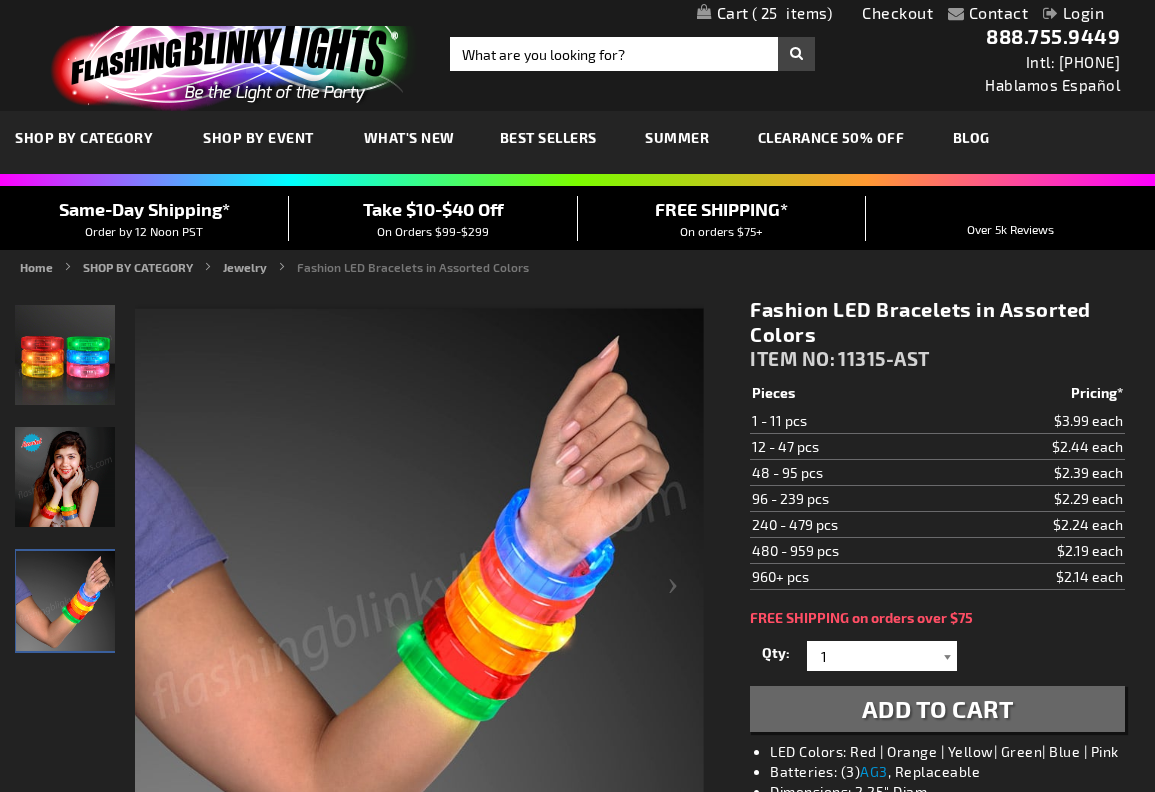 click at bounding box center [947, 656] 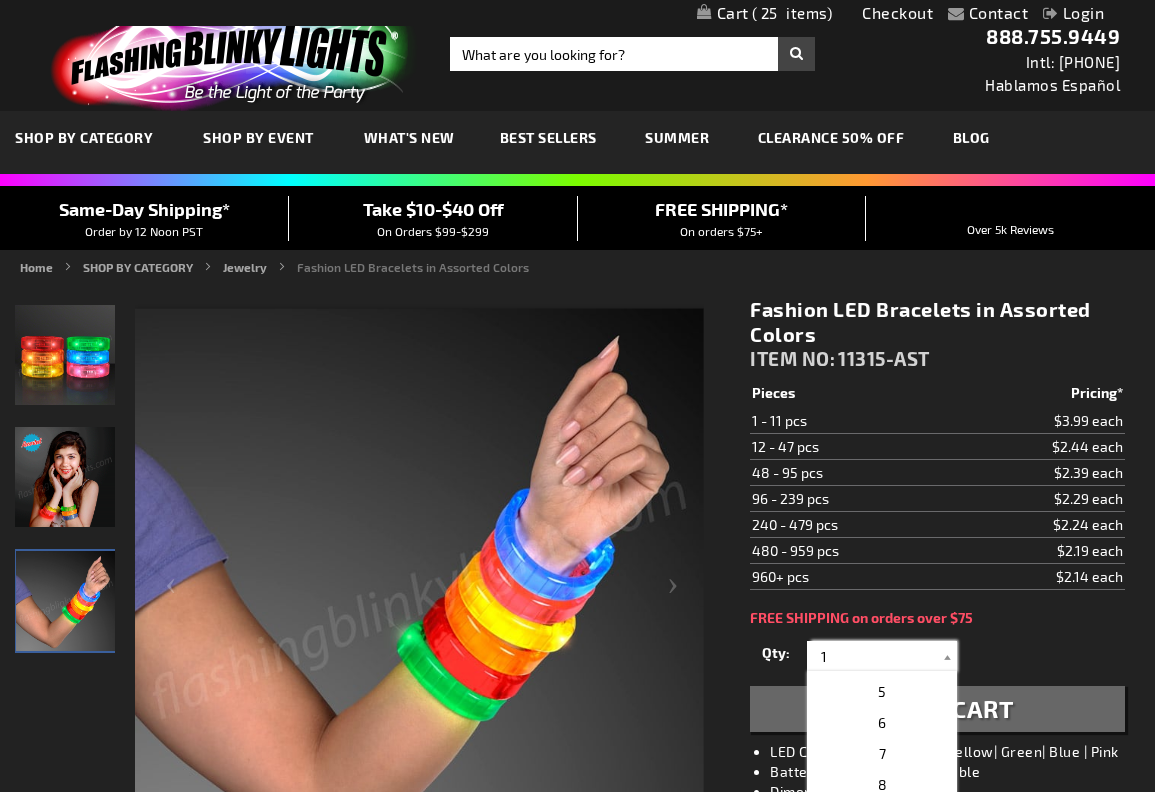 scroll, scrollTop: 139, scrollLeft: 0, axis: vertical 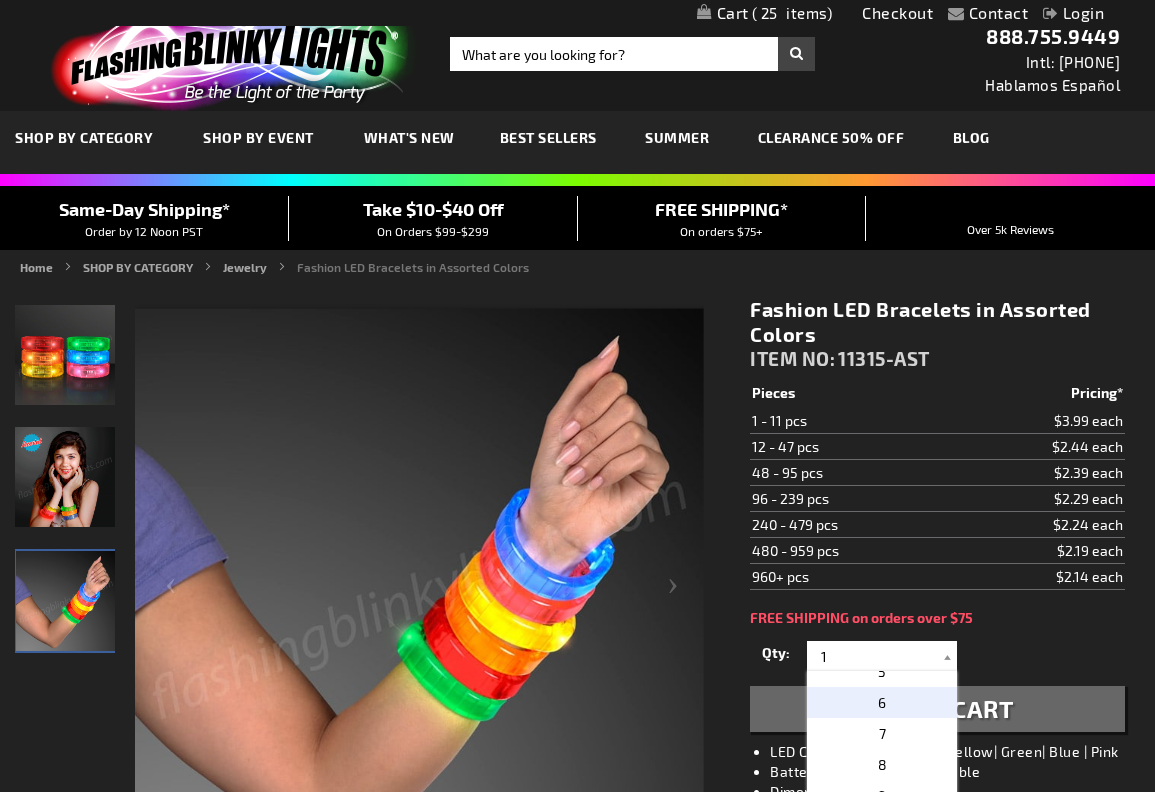 click on "6" at bounding box center [882, 702] 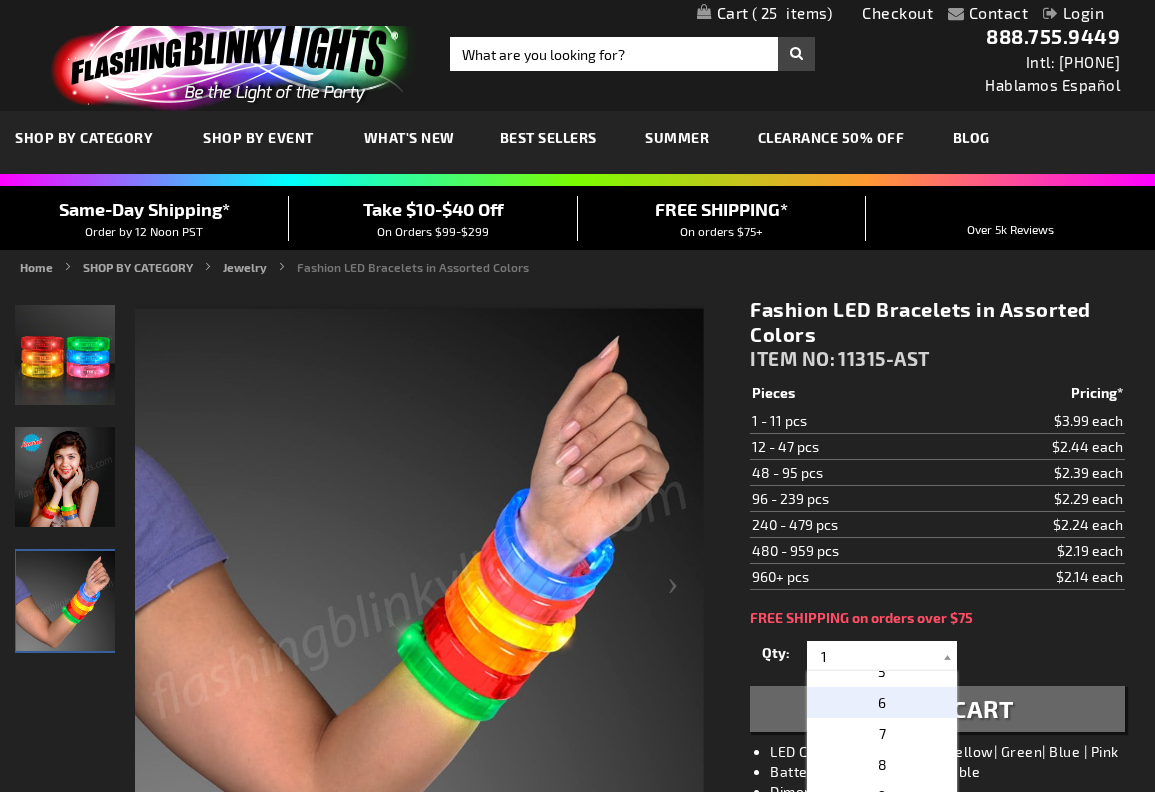 type on "6" 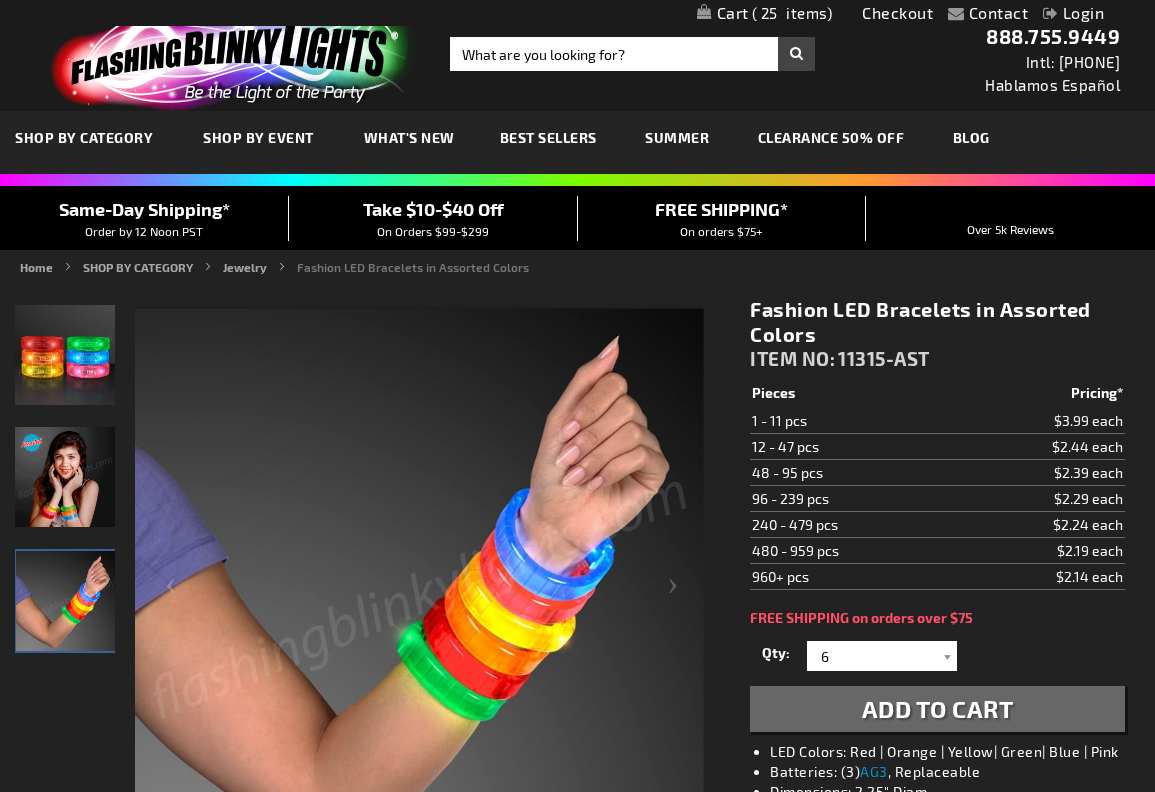 click on "Add to Cart" at bounding box center [938, 708] 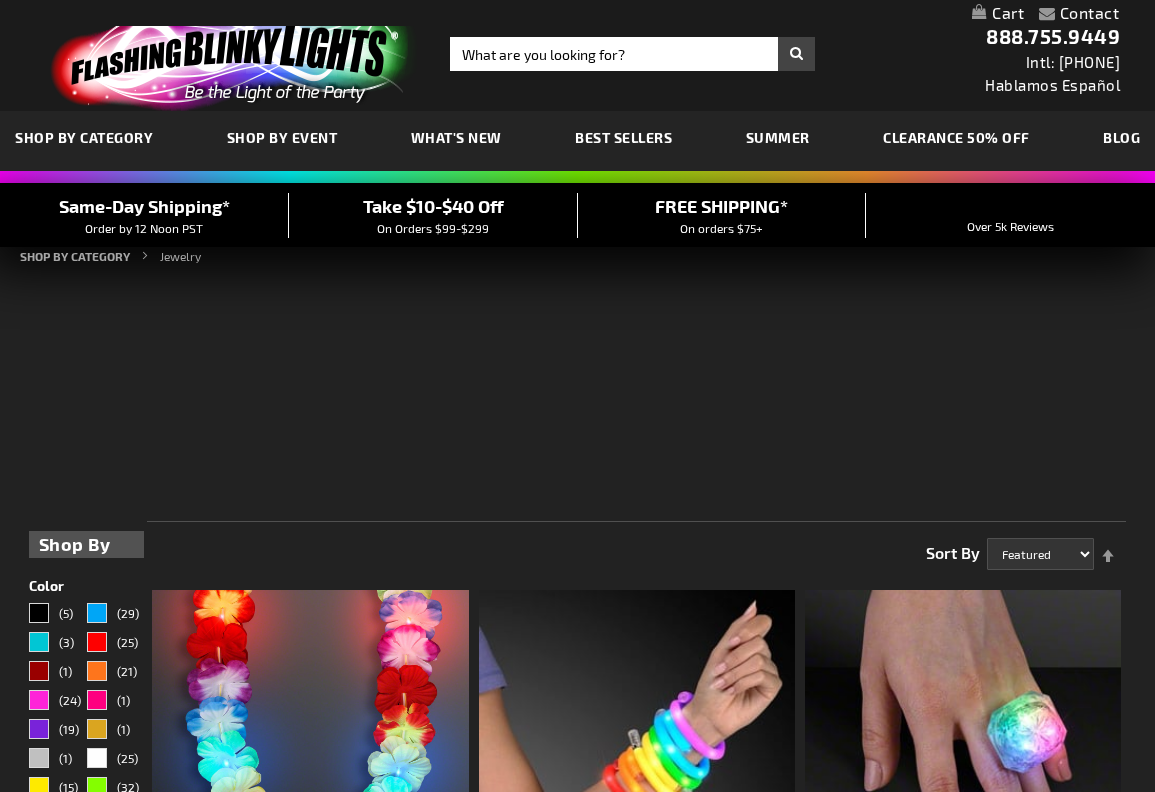 scroll, scrollTop: 924, scrollLeft: 0, axis: vertical 